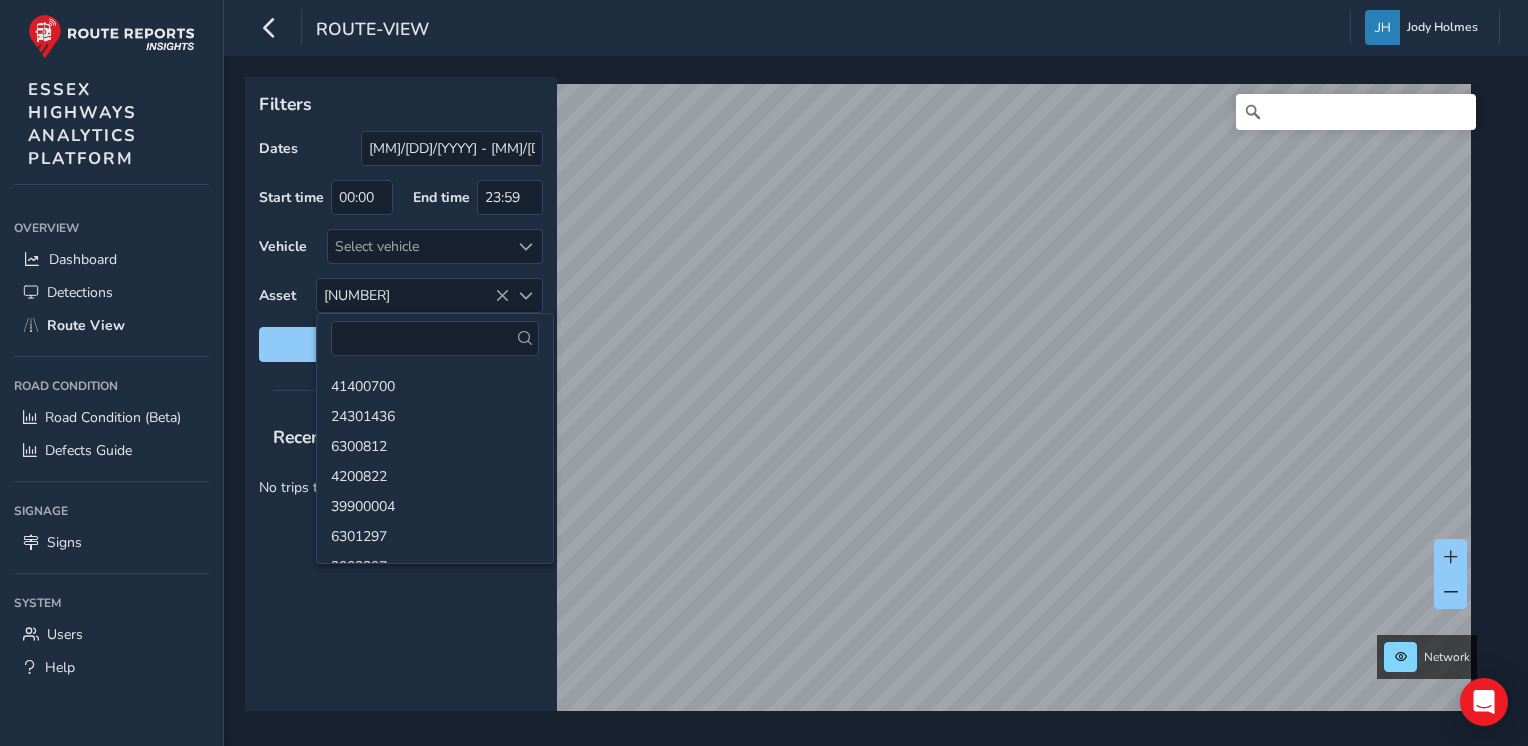 scroll, scrollTop: 0, scrollLeft: 0, axis: both 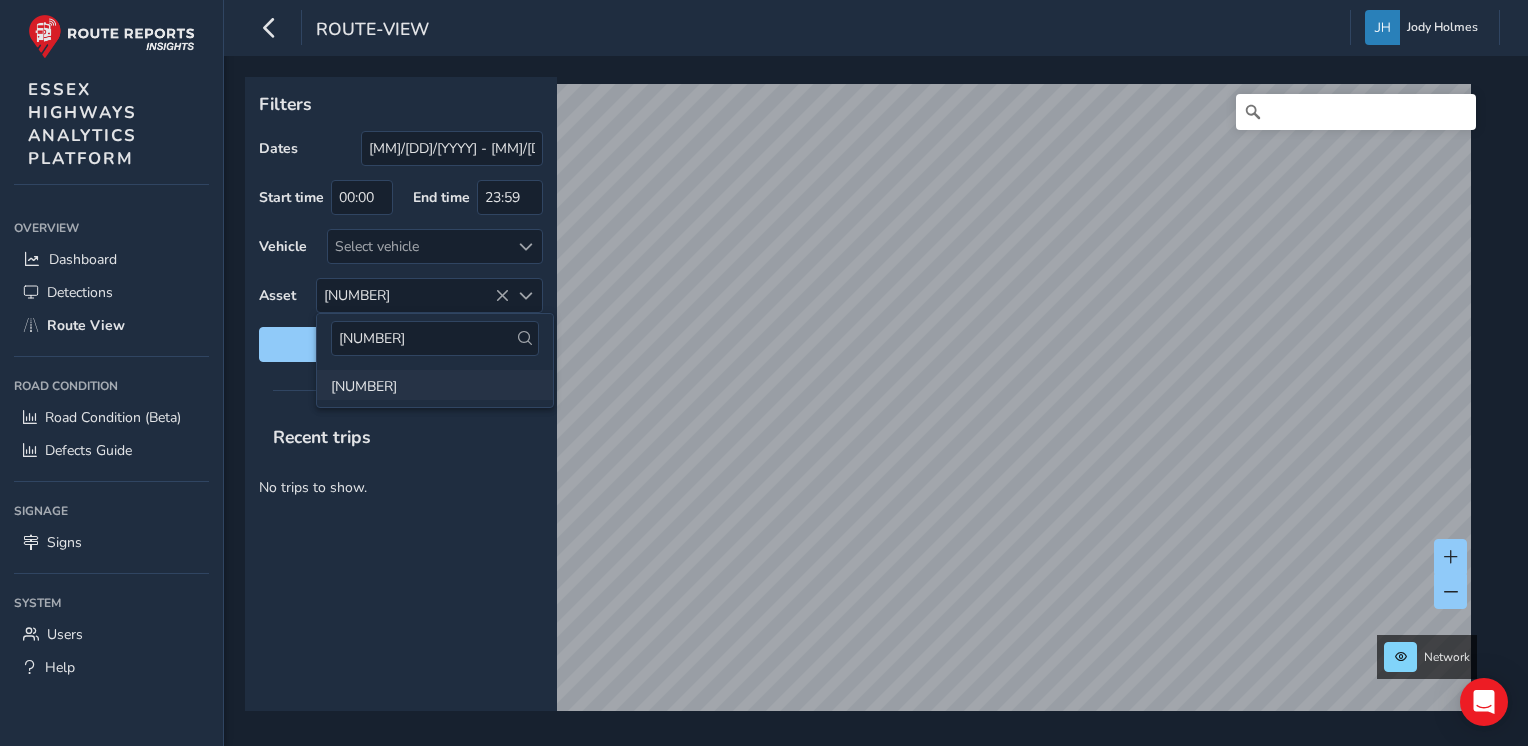 type on "[NUMBER]" 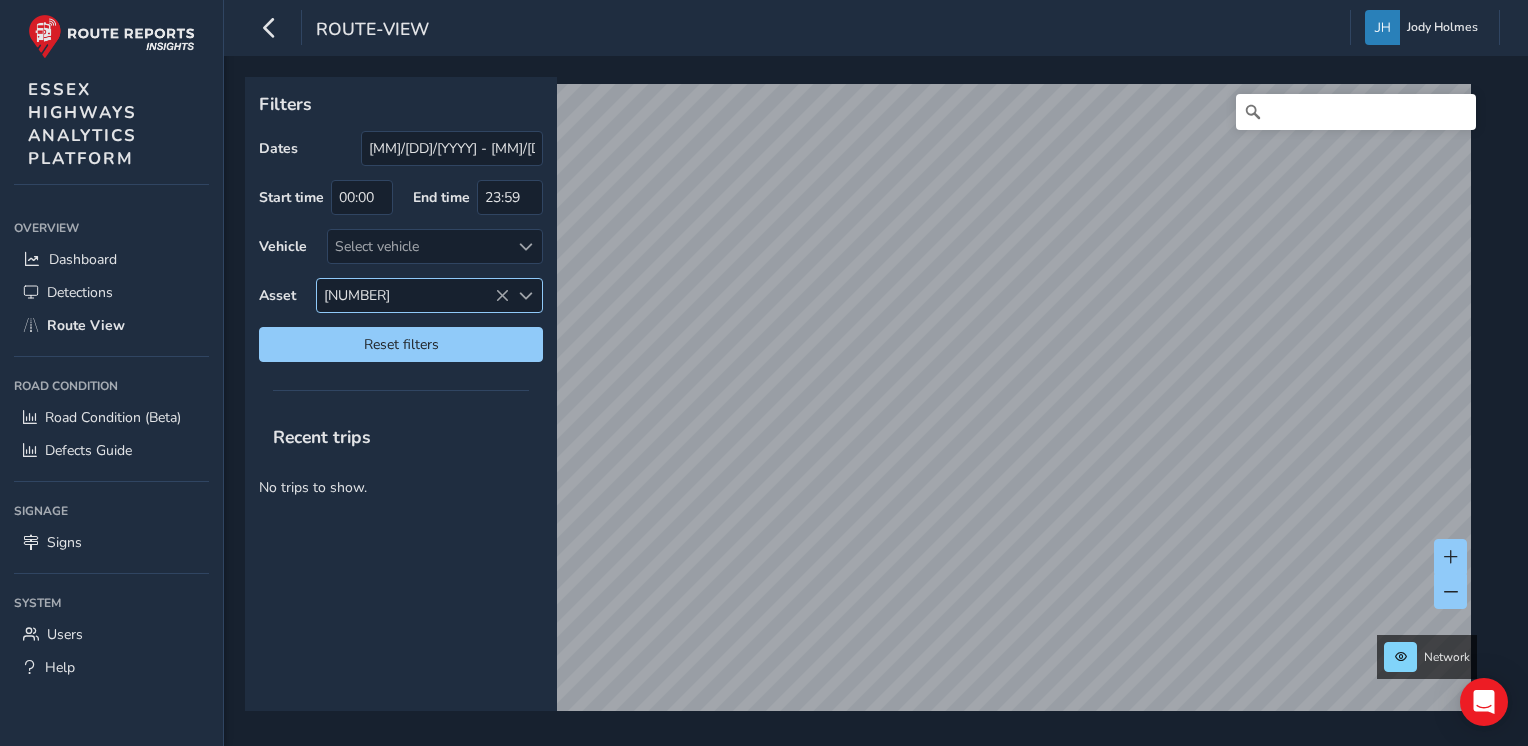 click on "[NUMBER]" at bounding box center [413, 295] 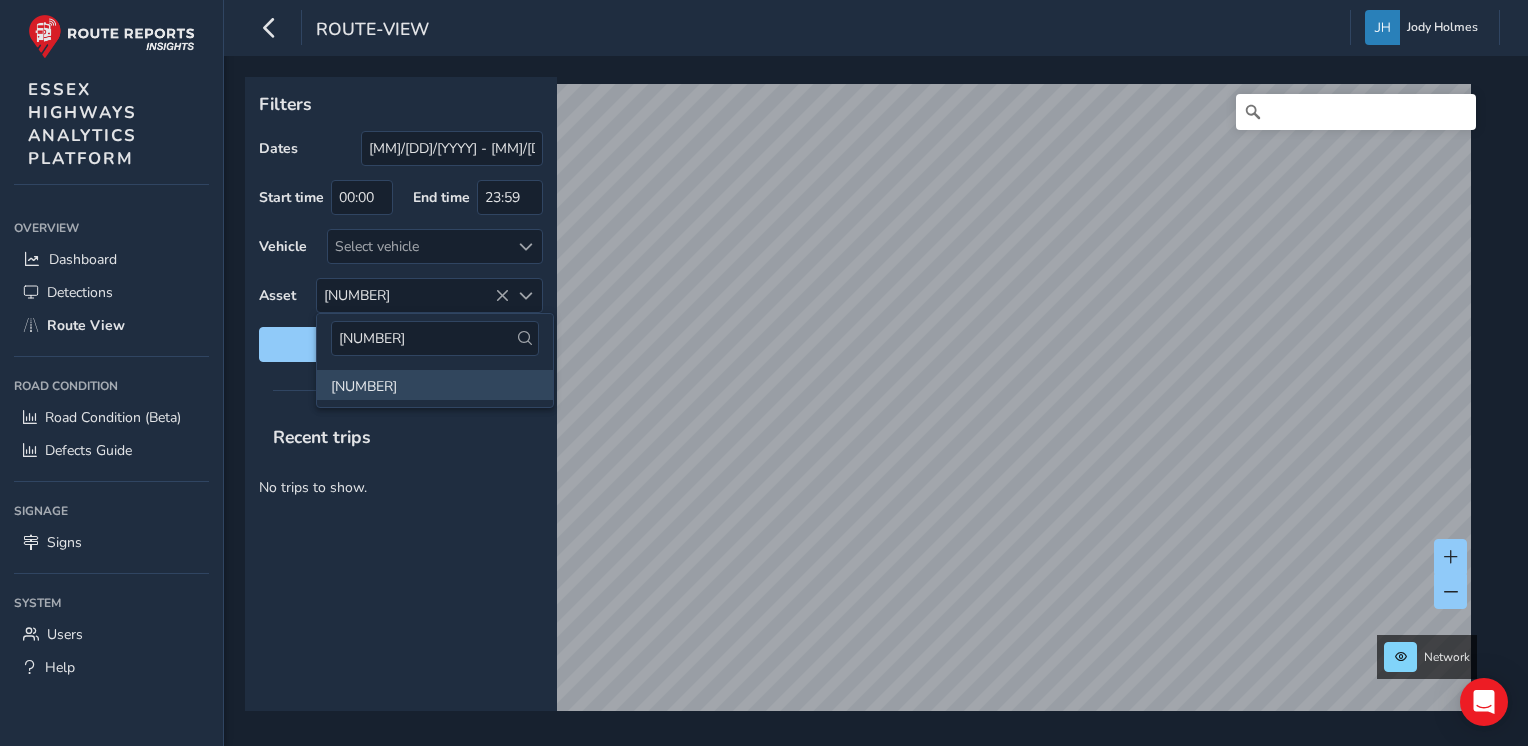 click on "[NUMBER]" at bounding box center [435, 385] 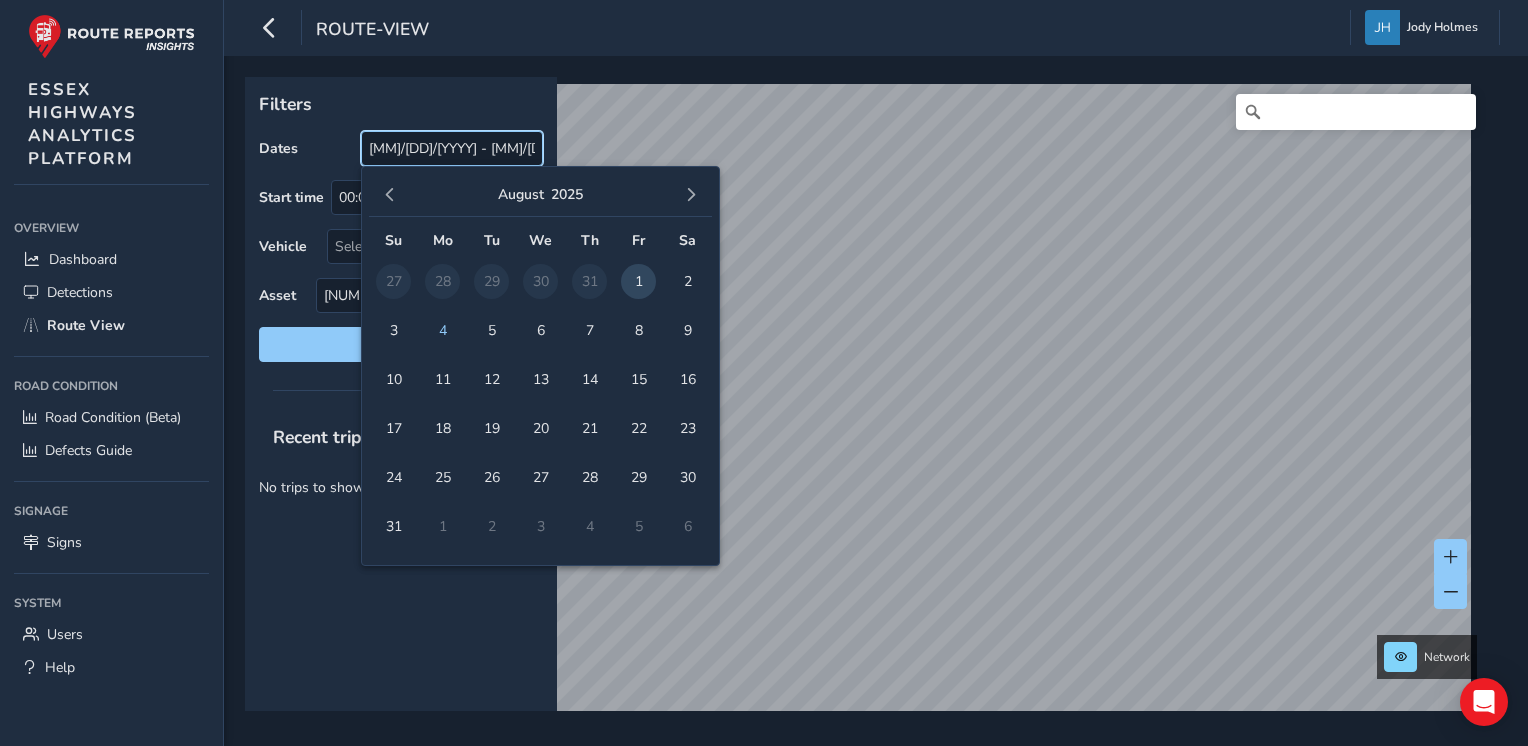 click on "[MM]/[DD]/[YYYY] - [MM]/[DD]/[YYYY]" at bounding box center (452, 148) 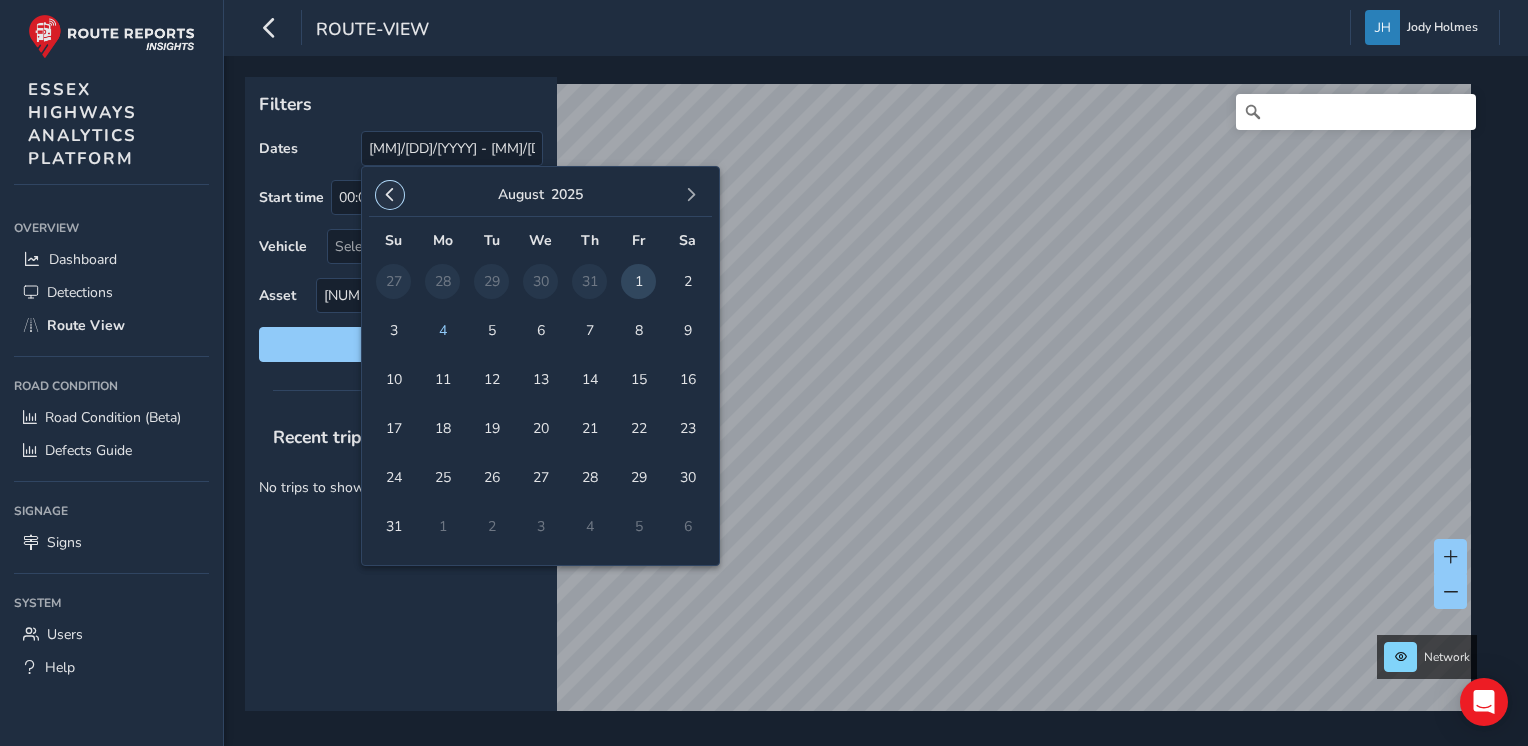 click at bounding box center [390, 195] 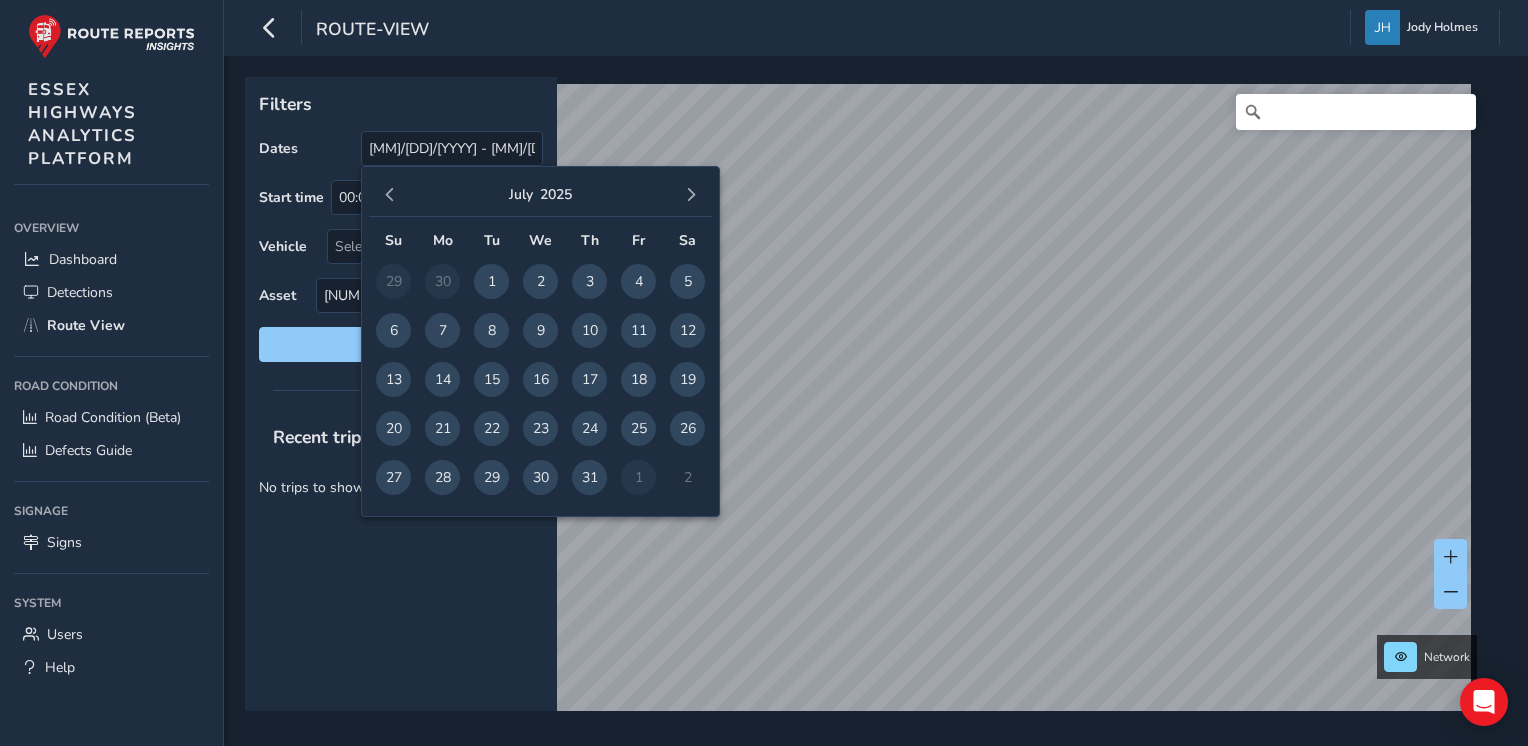 click at bounding box center (390, 195) 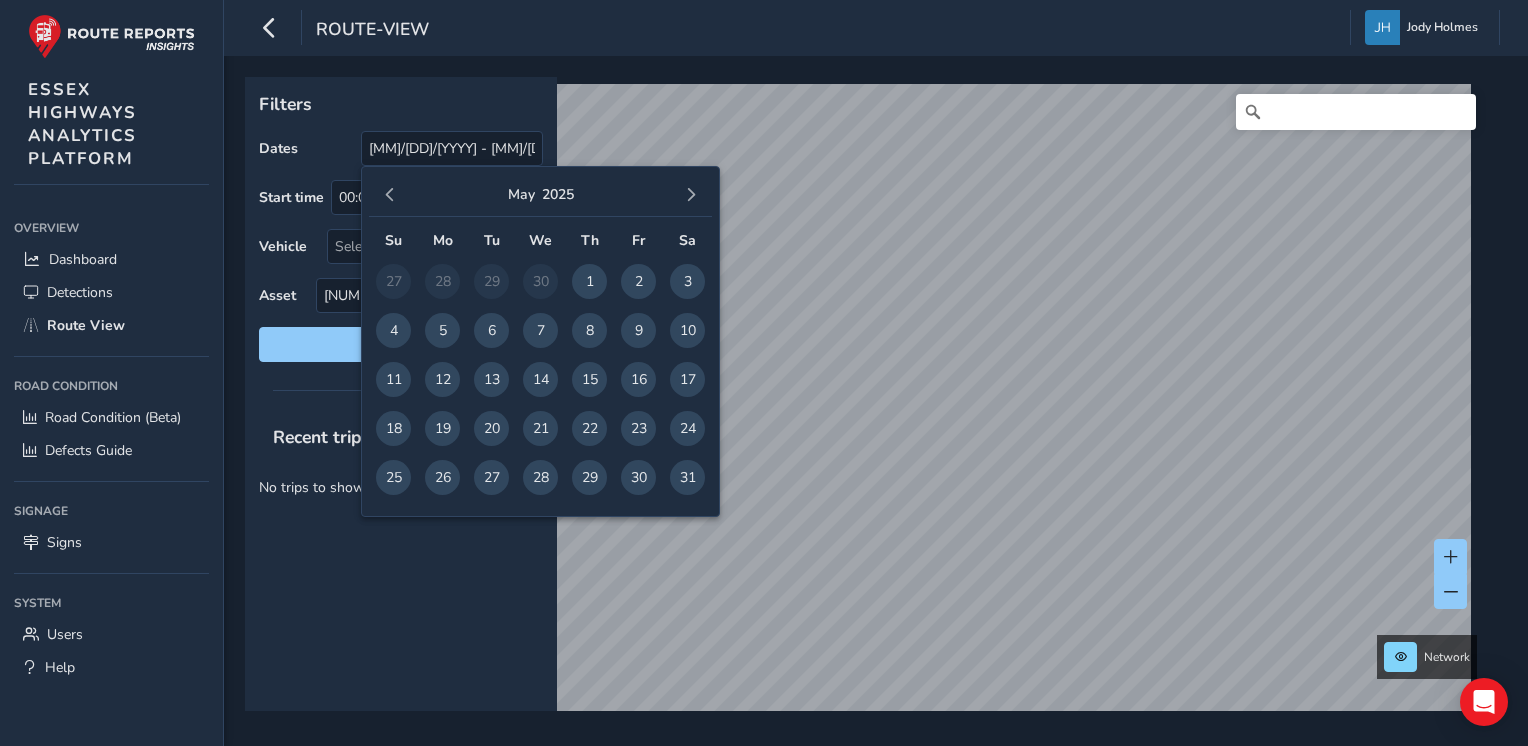 click at bounding box center (390, 195) 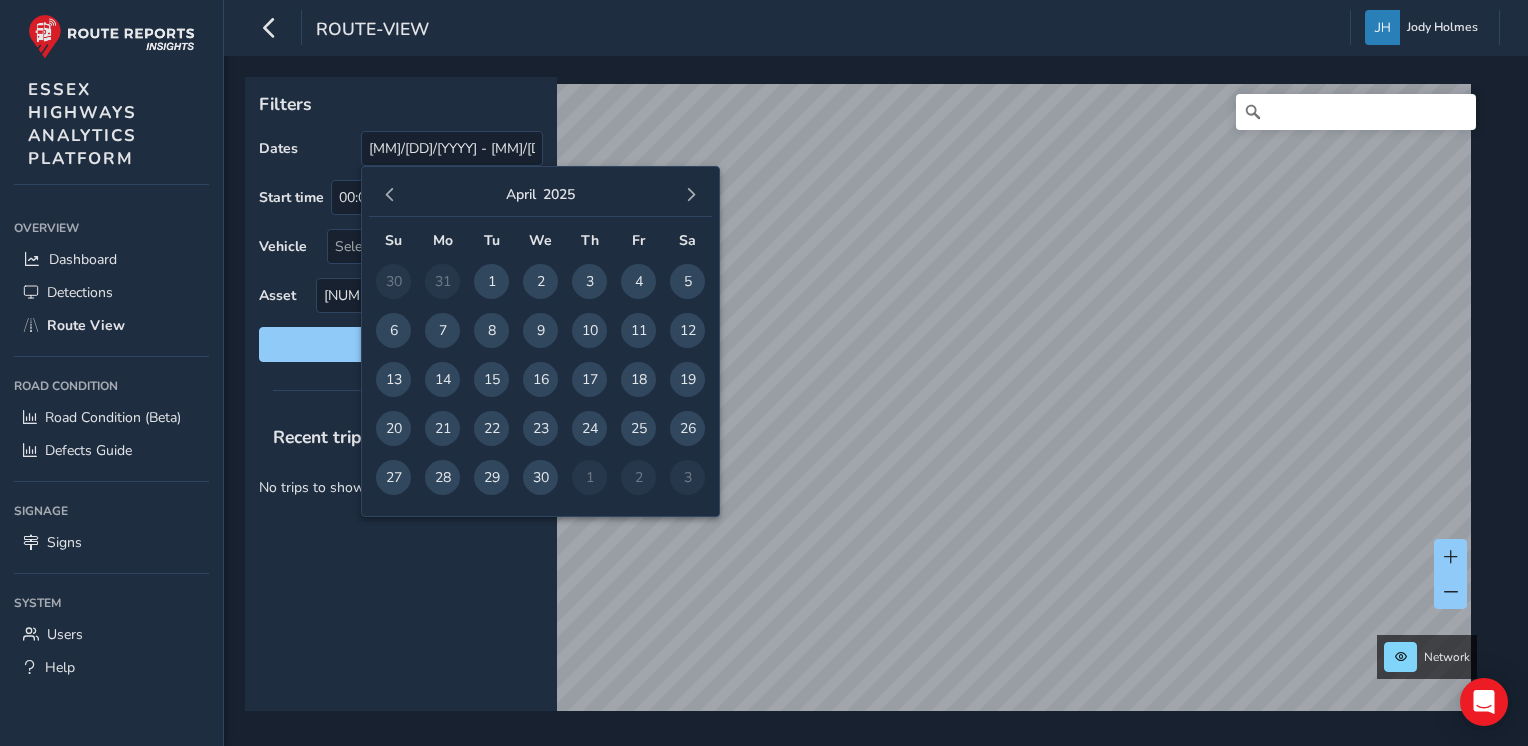 click at bounding box center (390, 195) 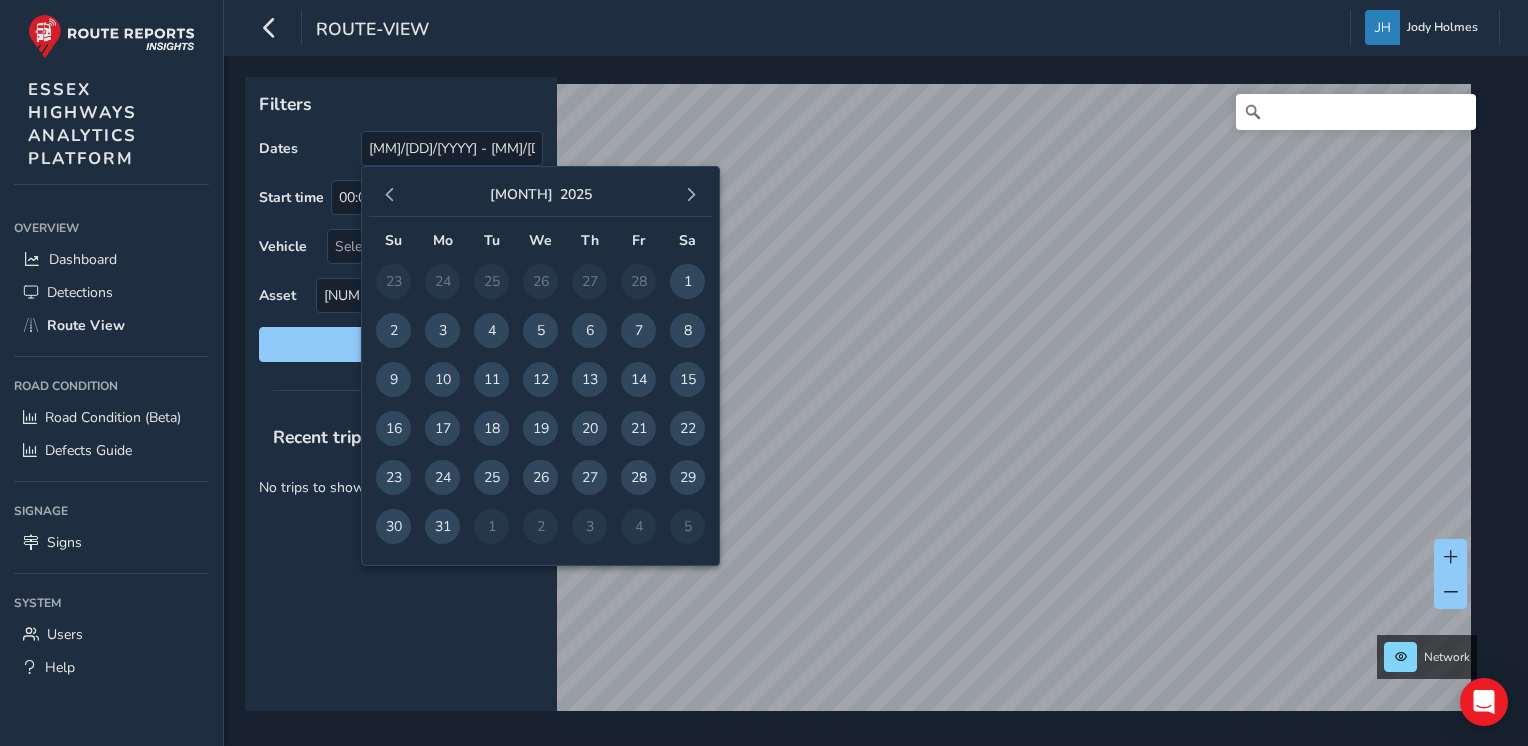 click at bounding box center (390, 195) 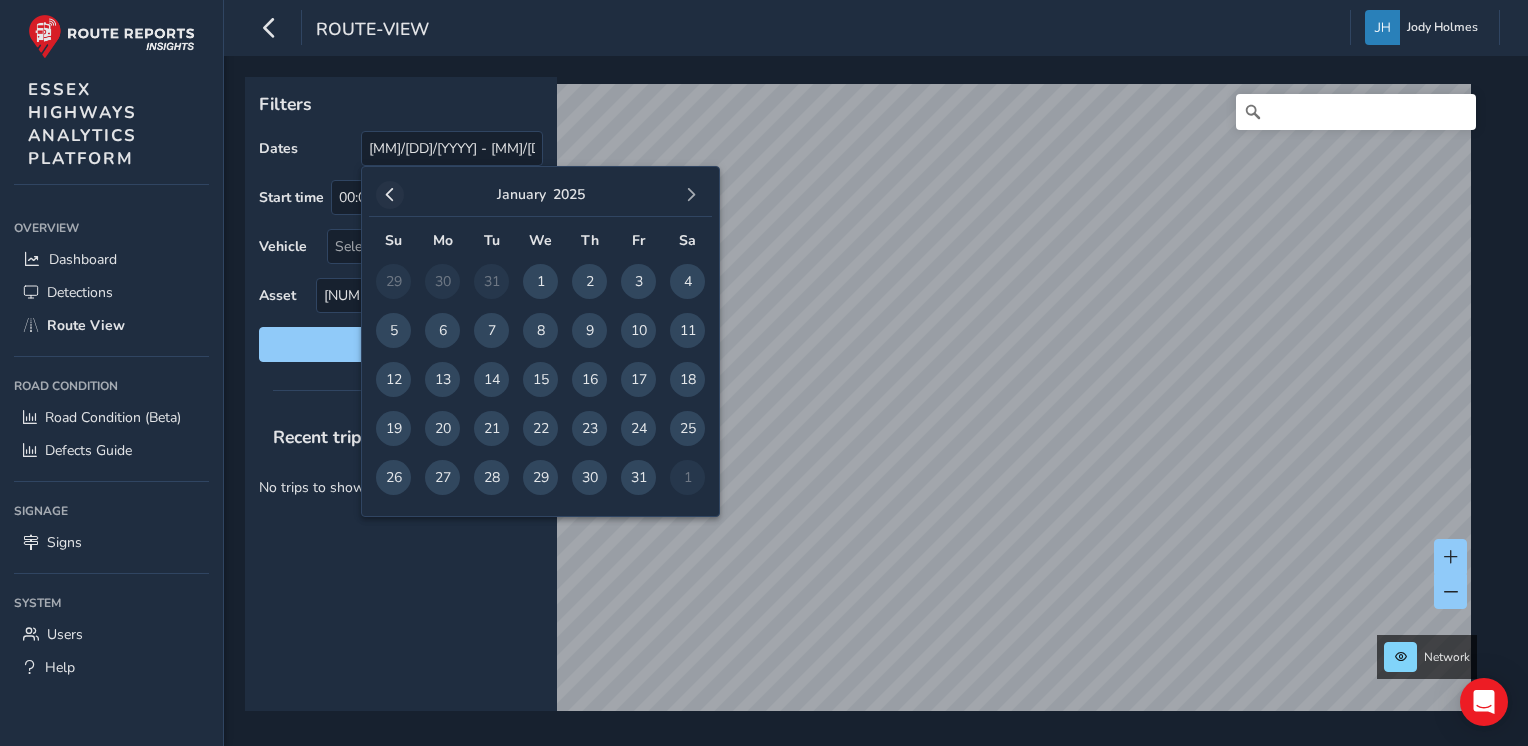 click at bounding box center [390, 195] 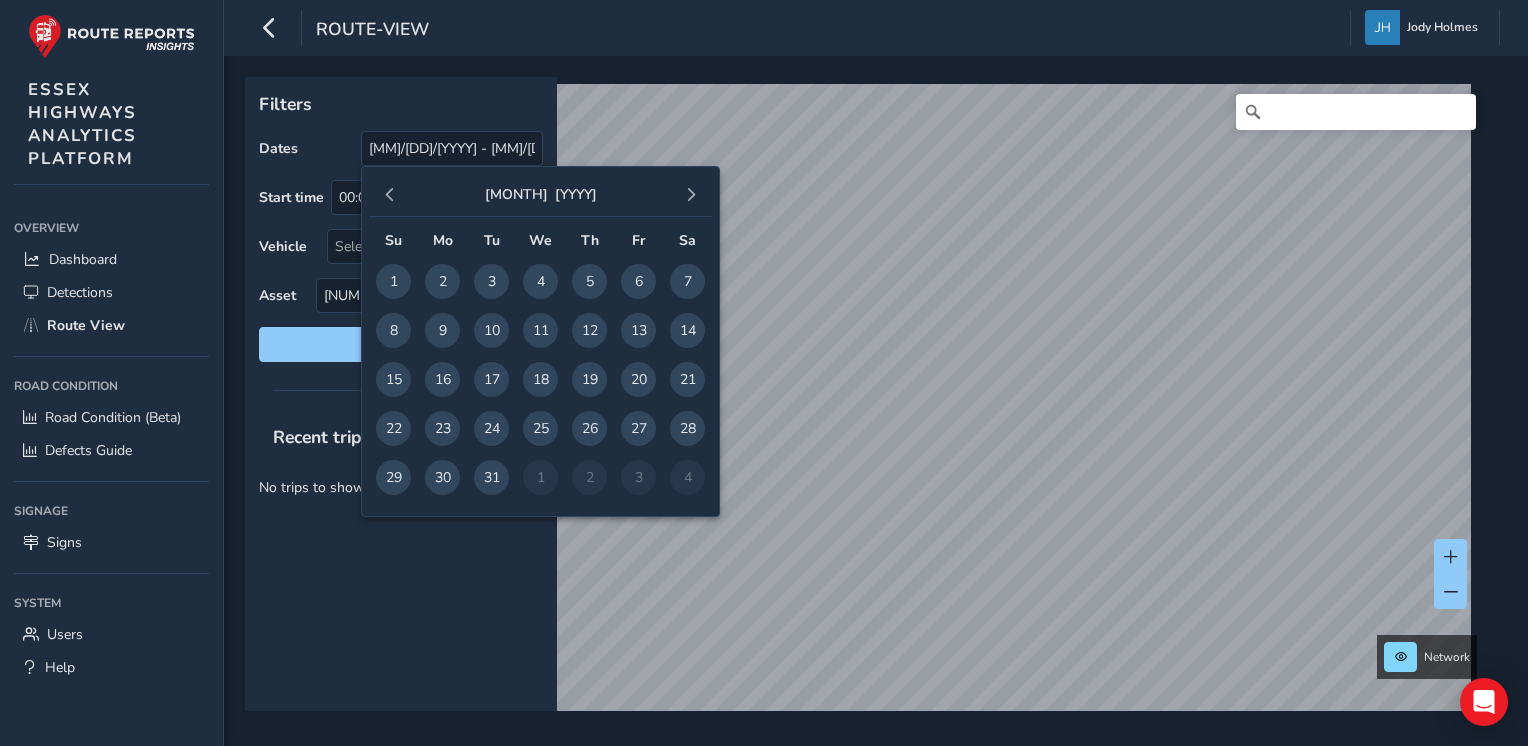 click at bounding box center (390, 195) 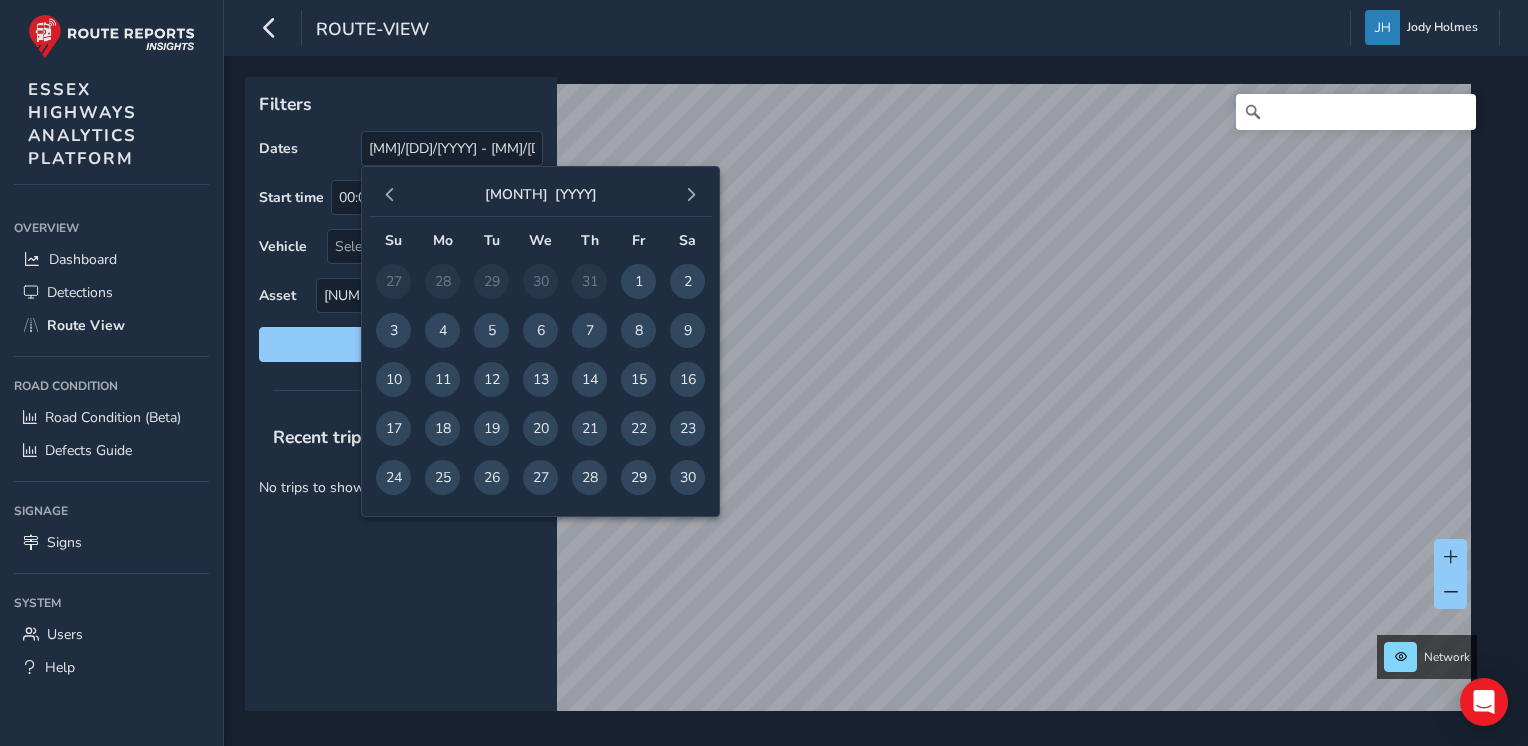 click at bounding box center [390, 195] 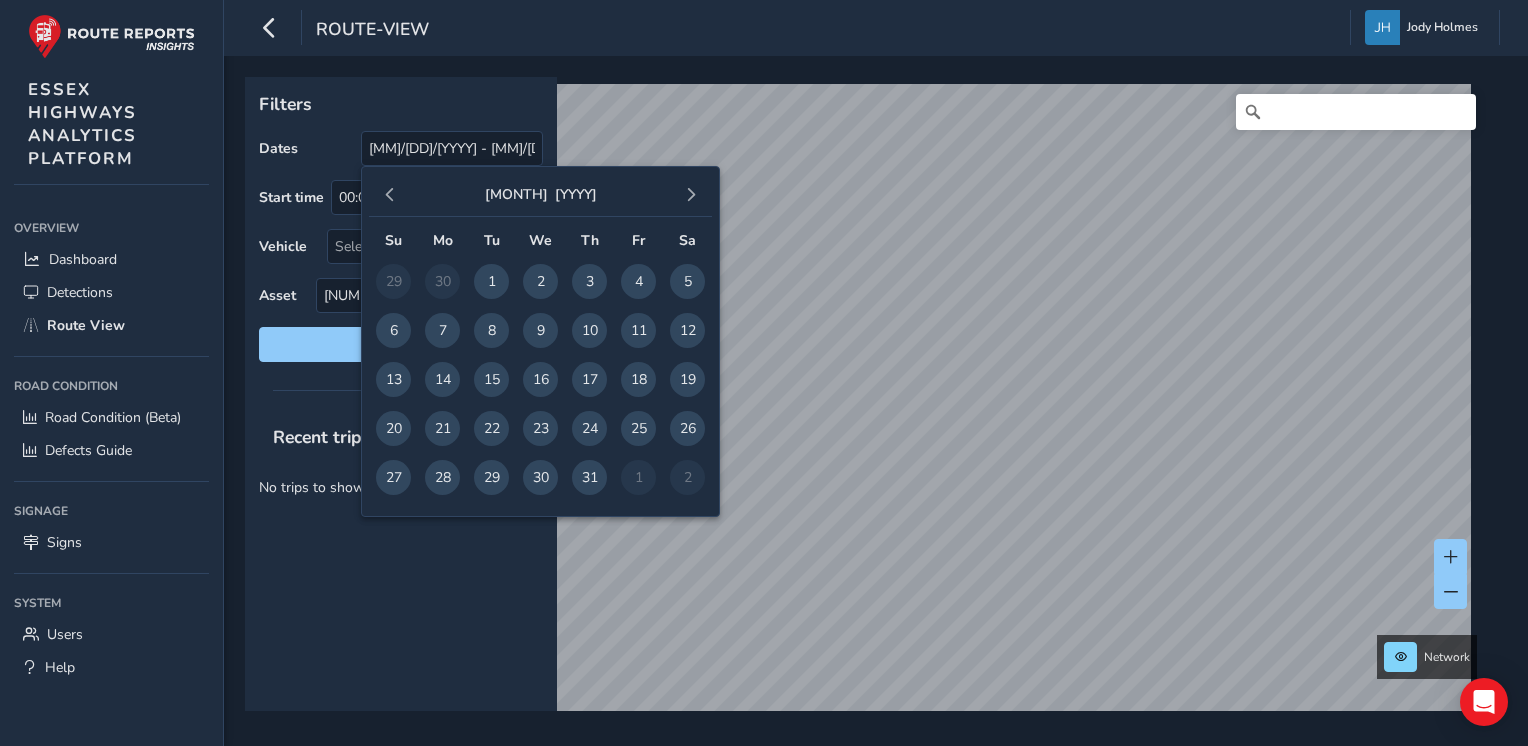 click at bounding box center [390, 195] 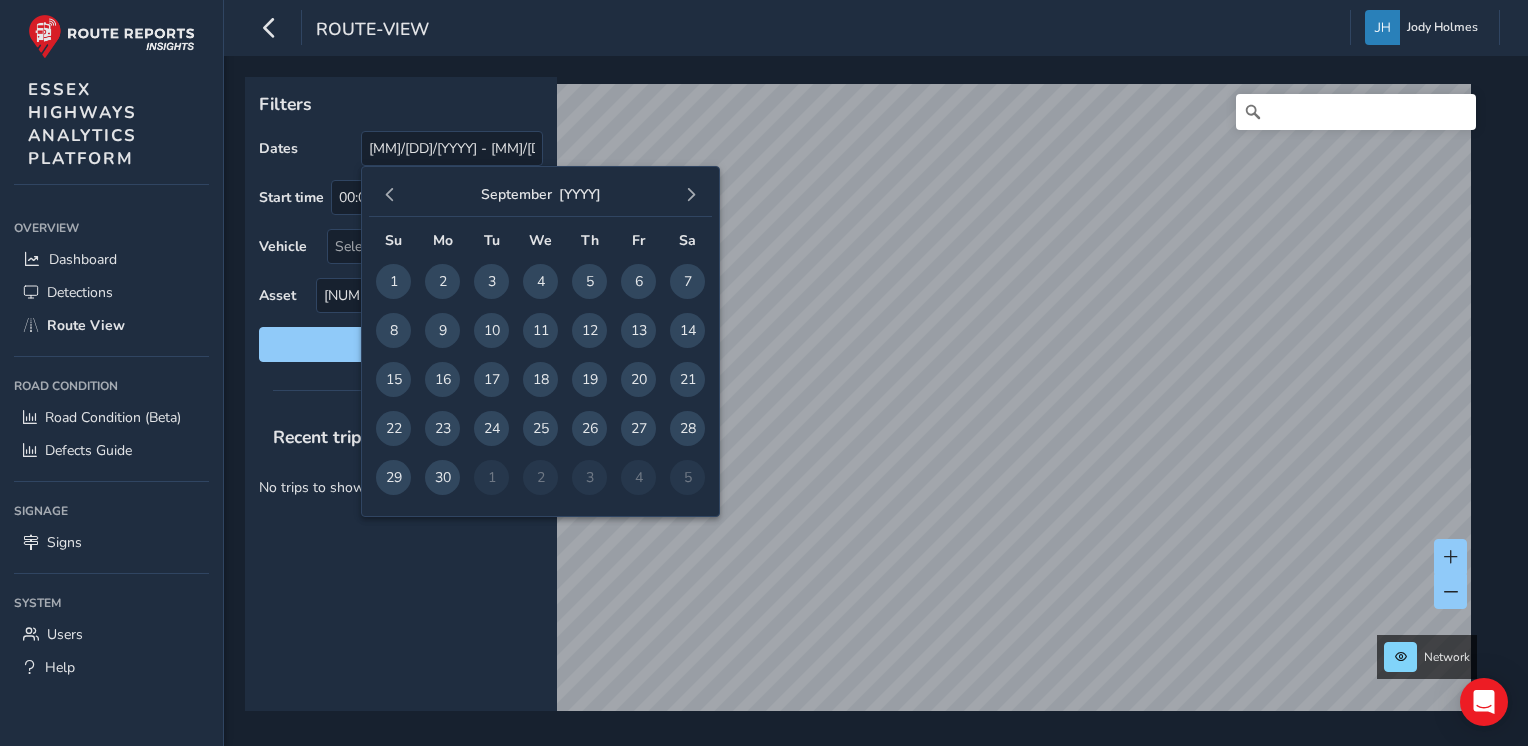 click at bounding box center [390, 195] 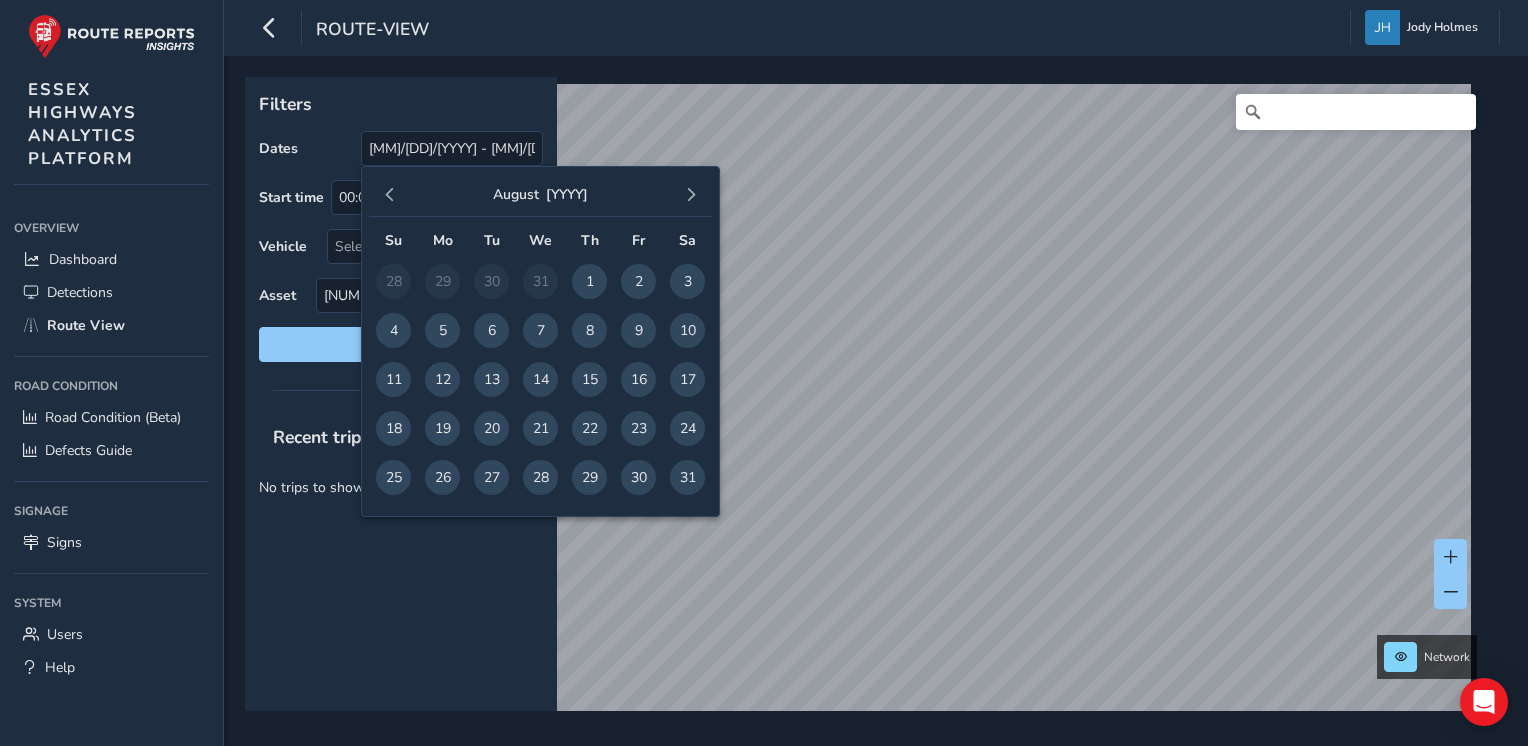 click at bounding box center (390, 195) 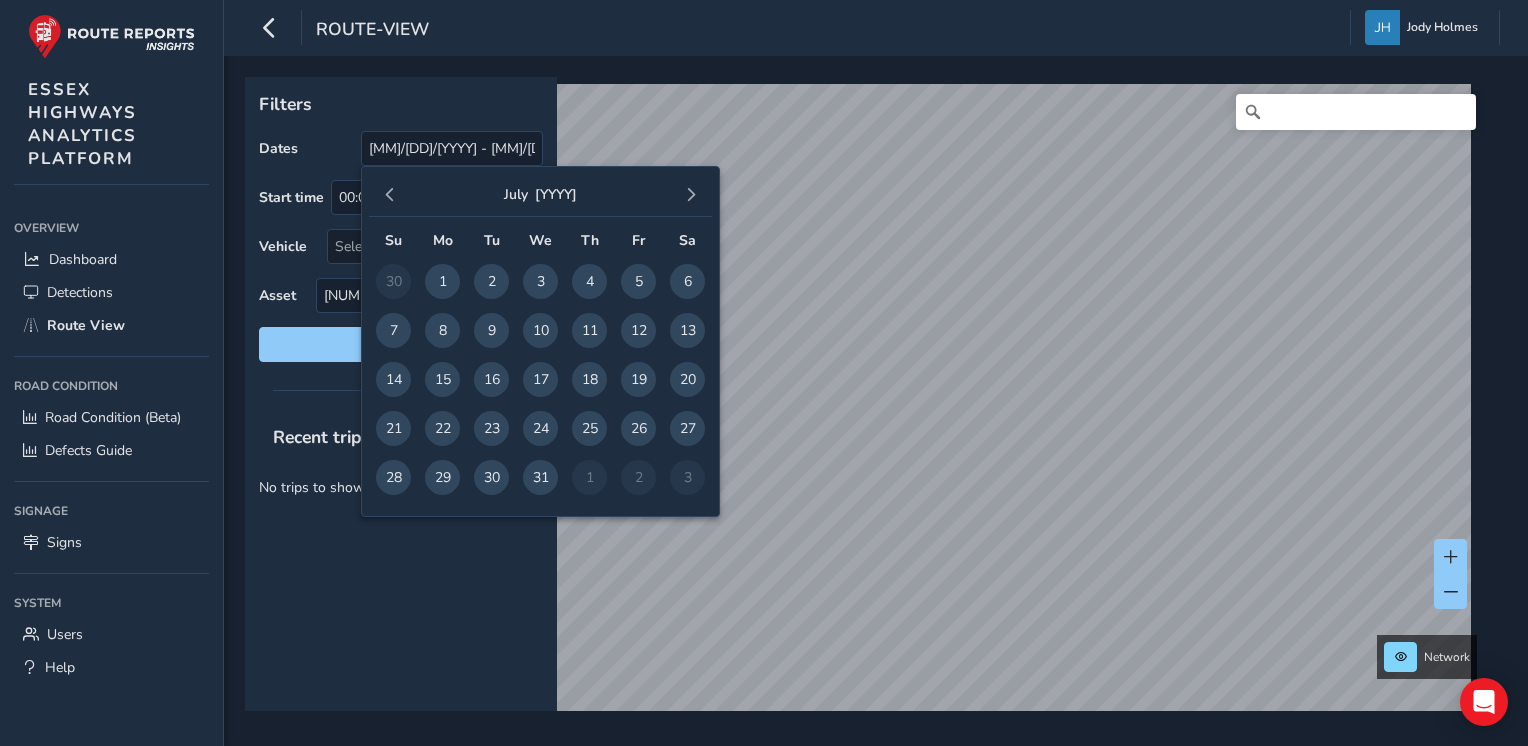 click at bounding box center (390, 195) 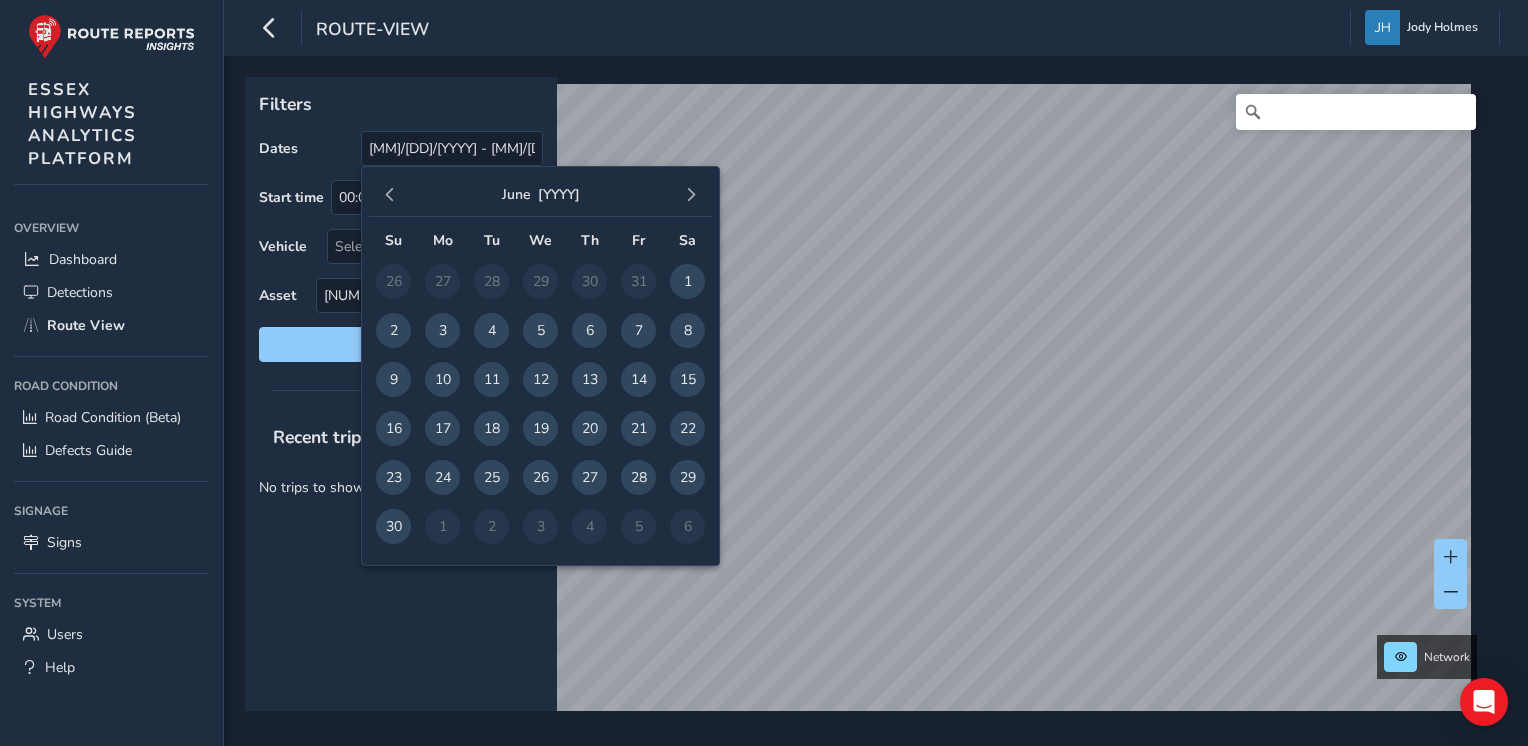 click at bounding box center [390, 195] 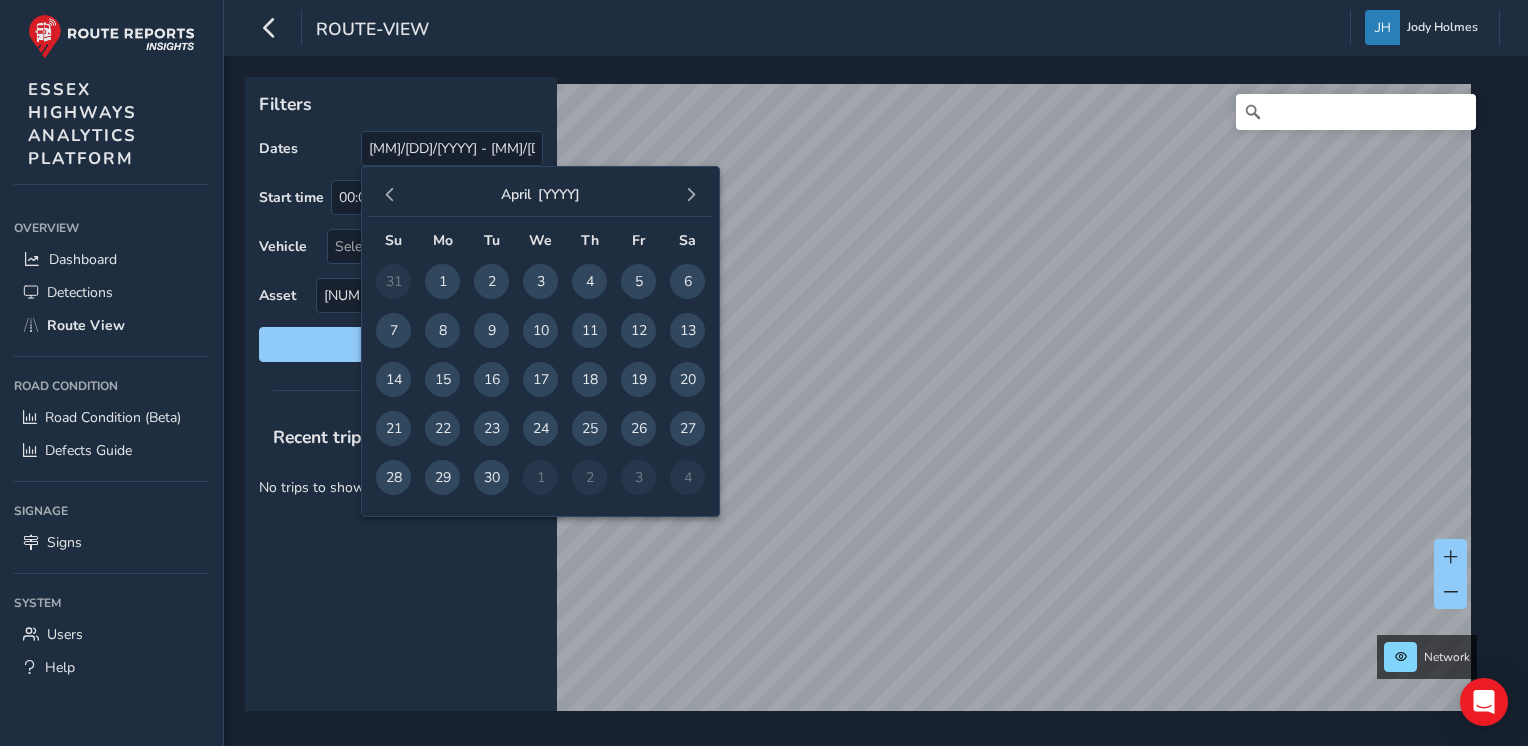 click at bounding box center (390, 195) 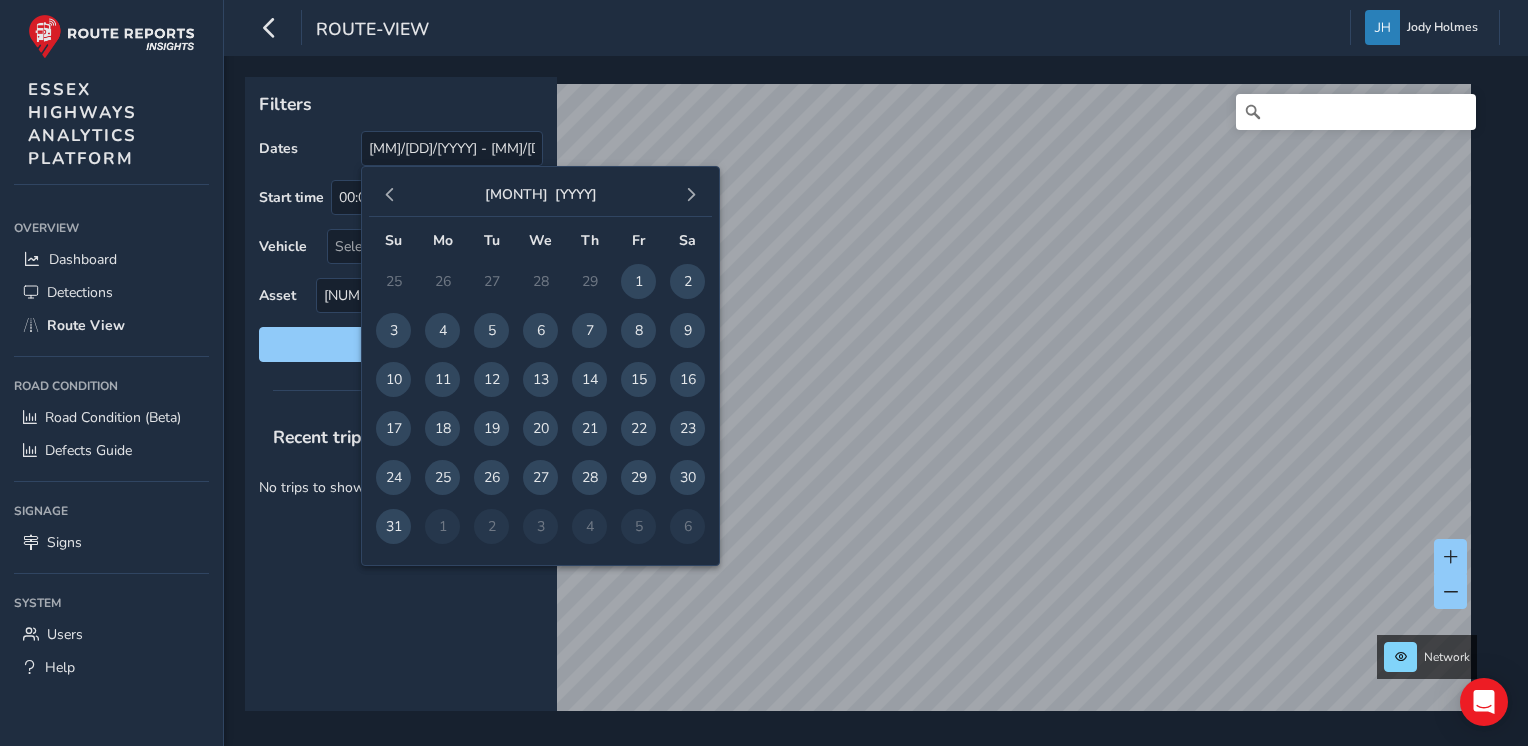 click at bounding box center (390, 195) 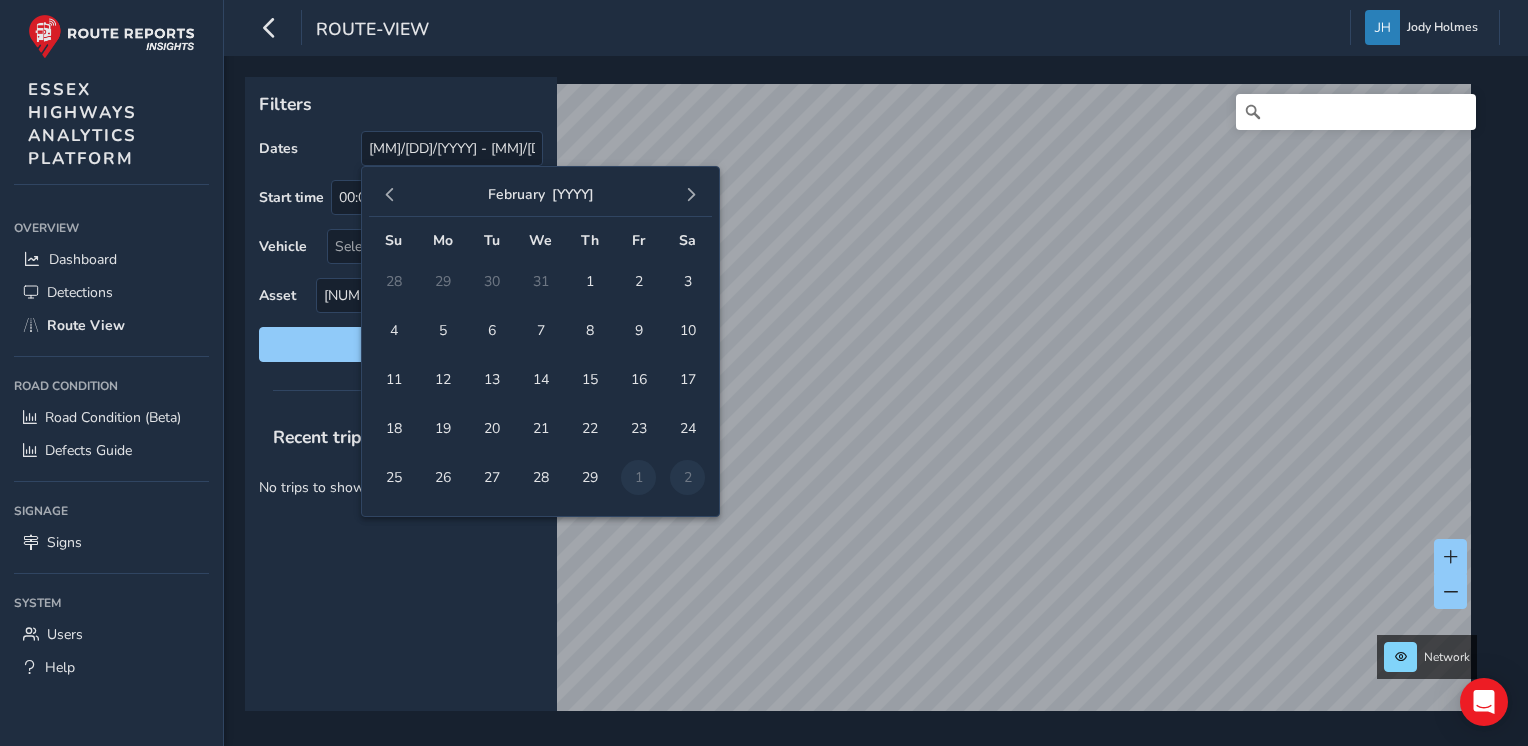 click at bounding box center [390, 195] 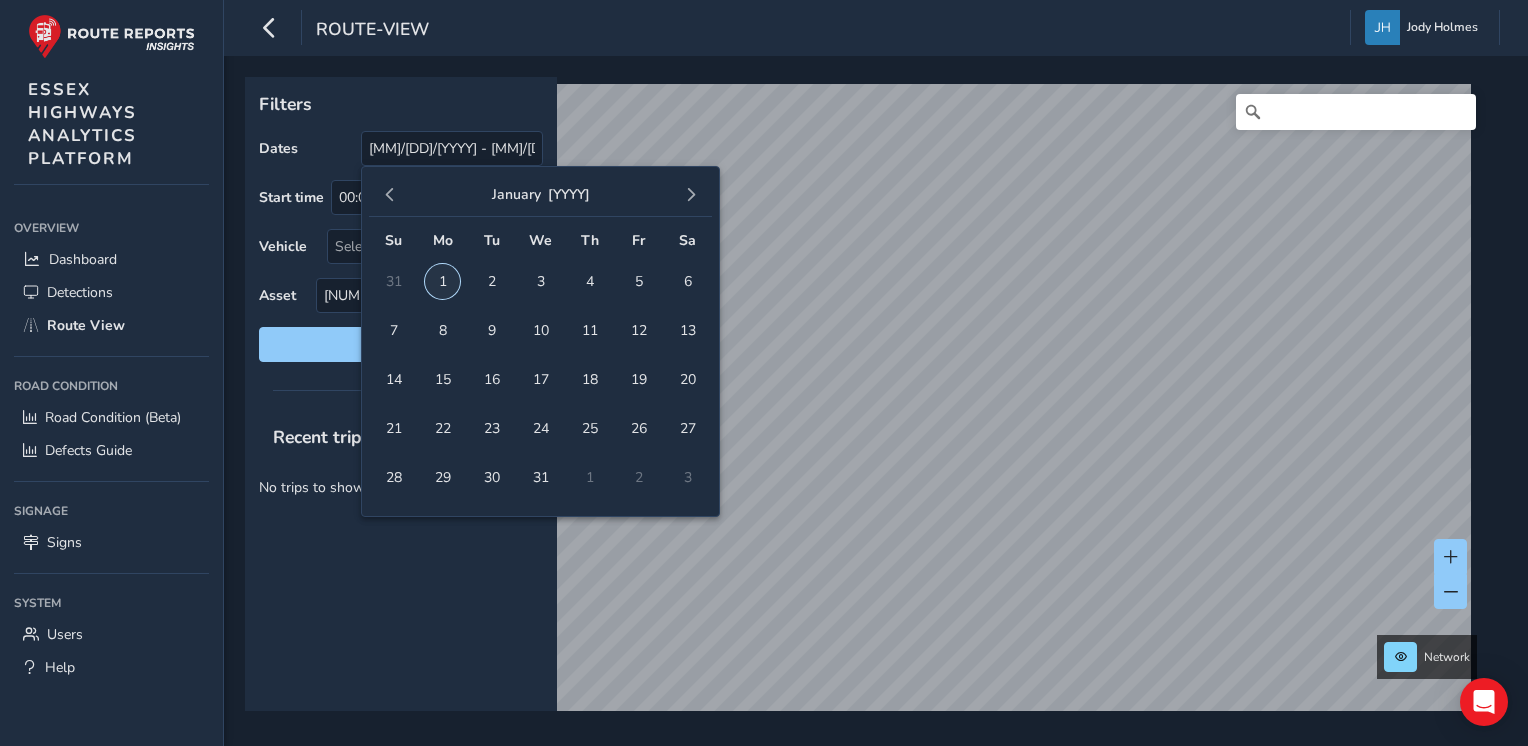 click on "1" at bounding box center (442, 281) 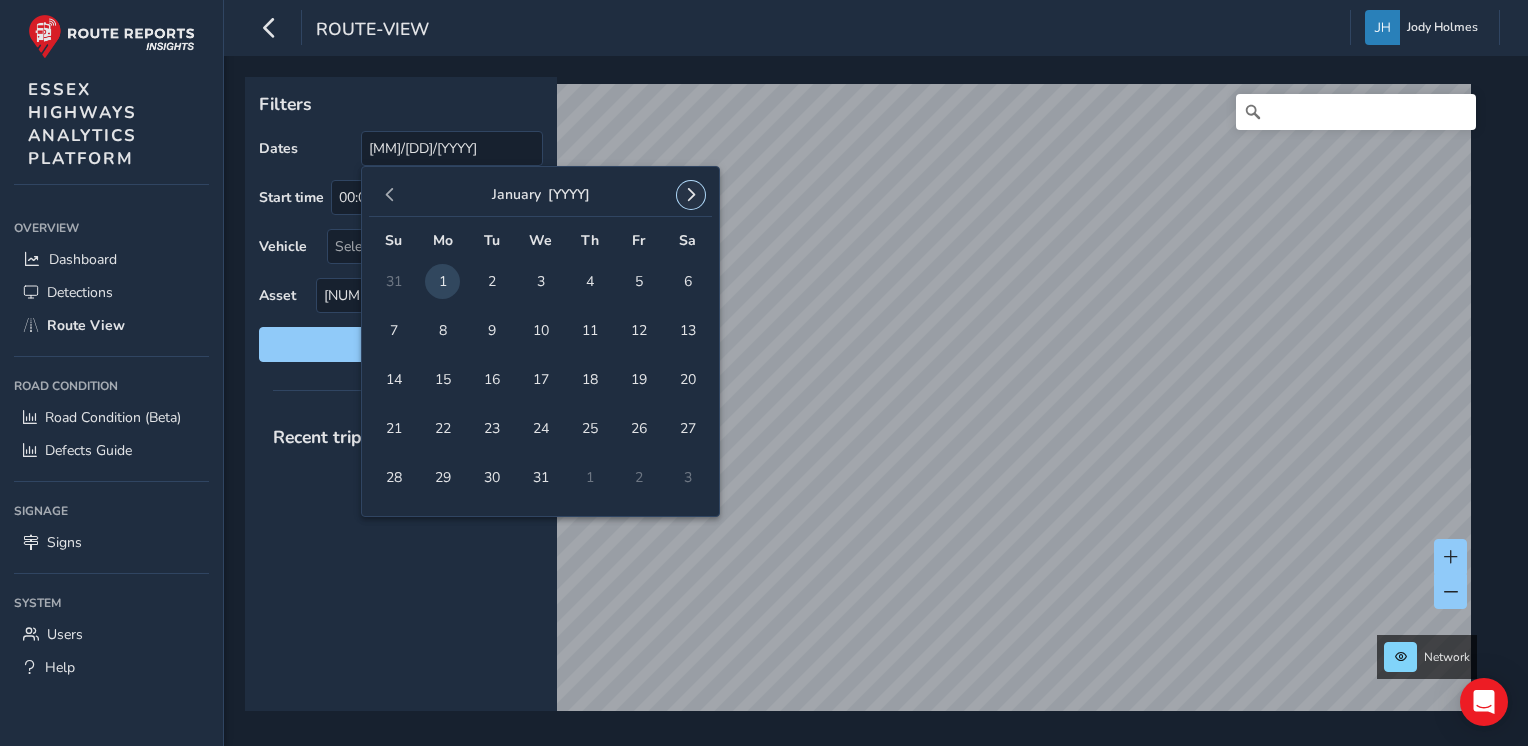 click at bounding box center [691, 195] 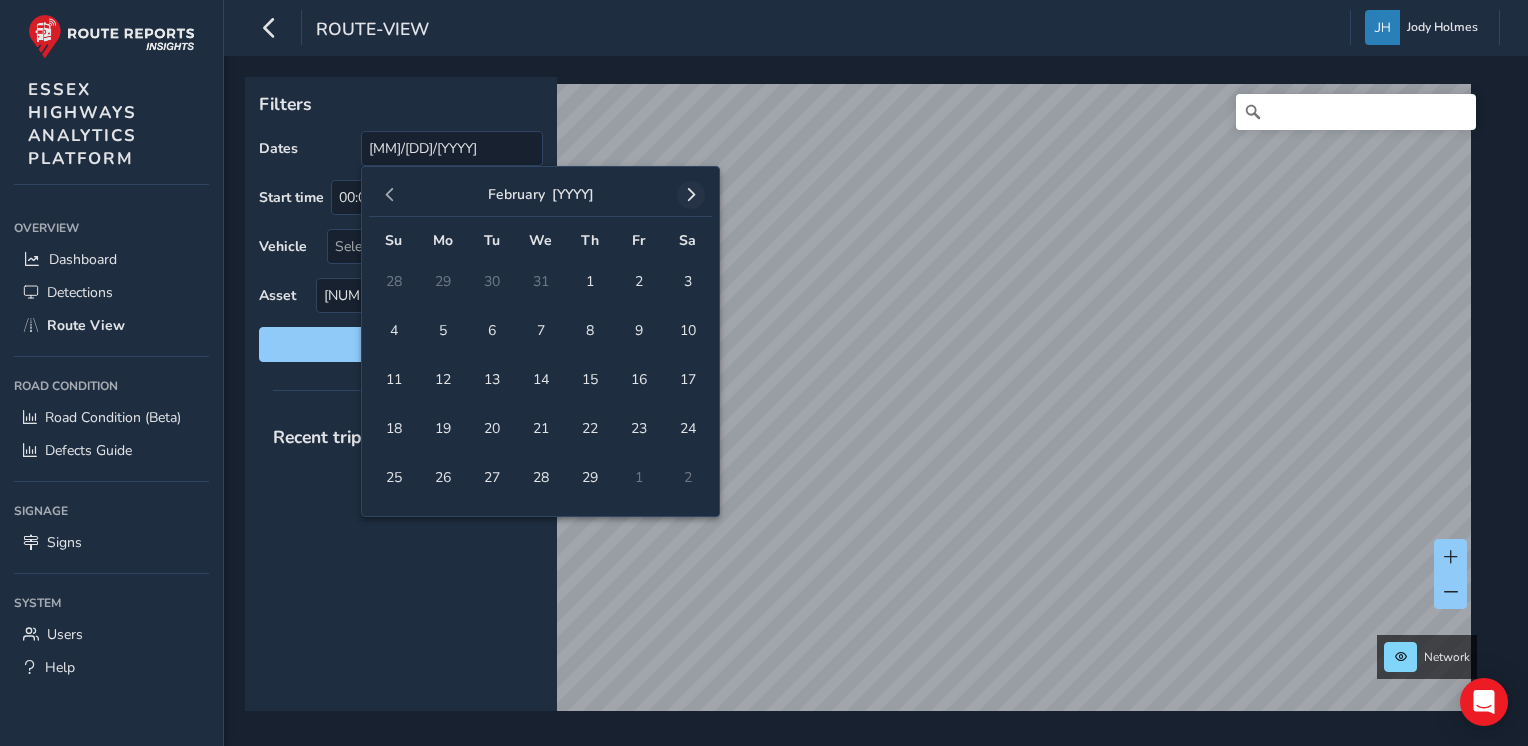 click at bounding box center [691, 195] 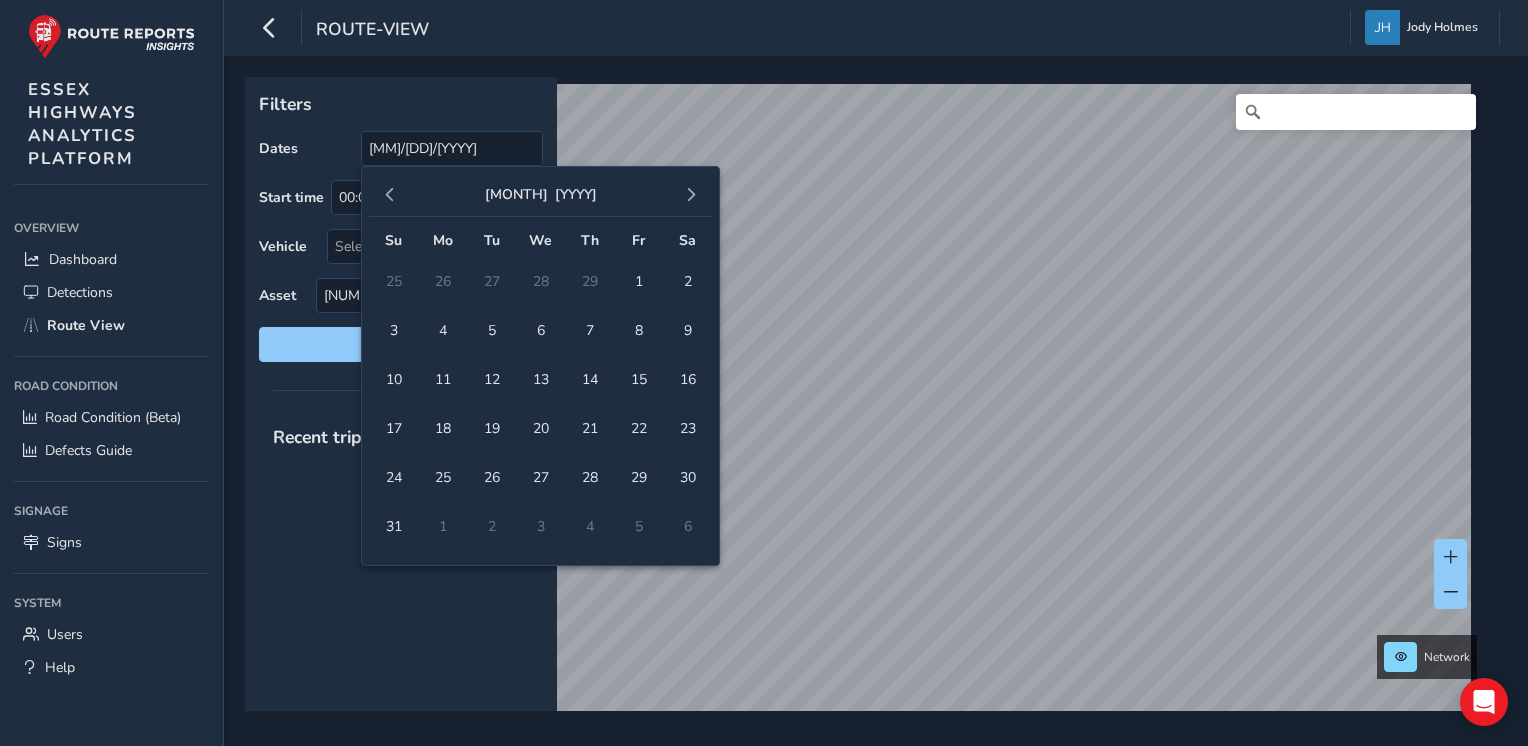 click at bounding box center [691, 195] 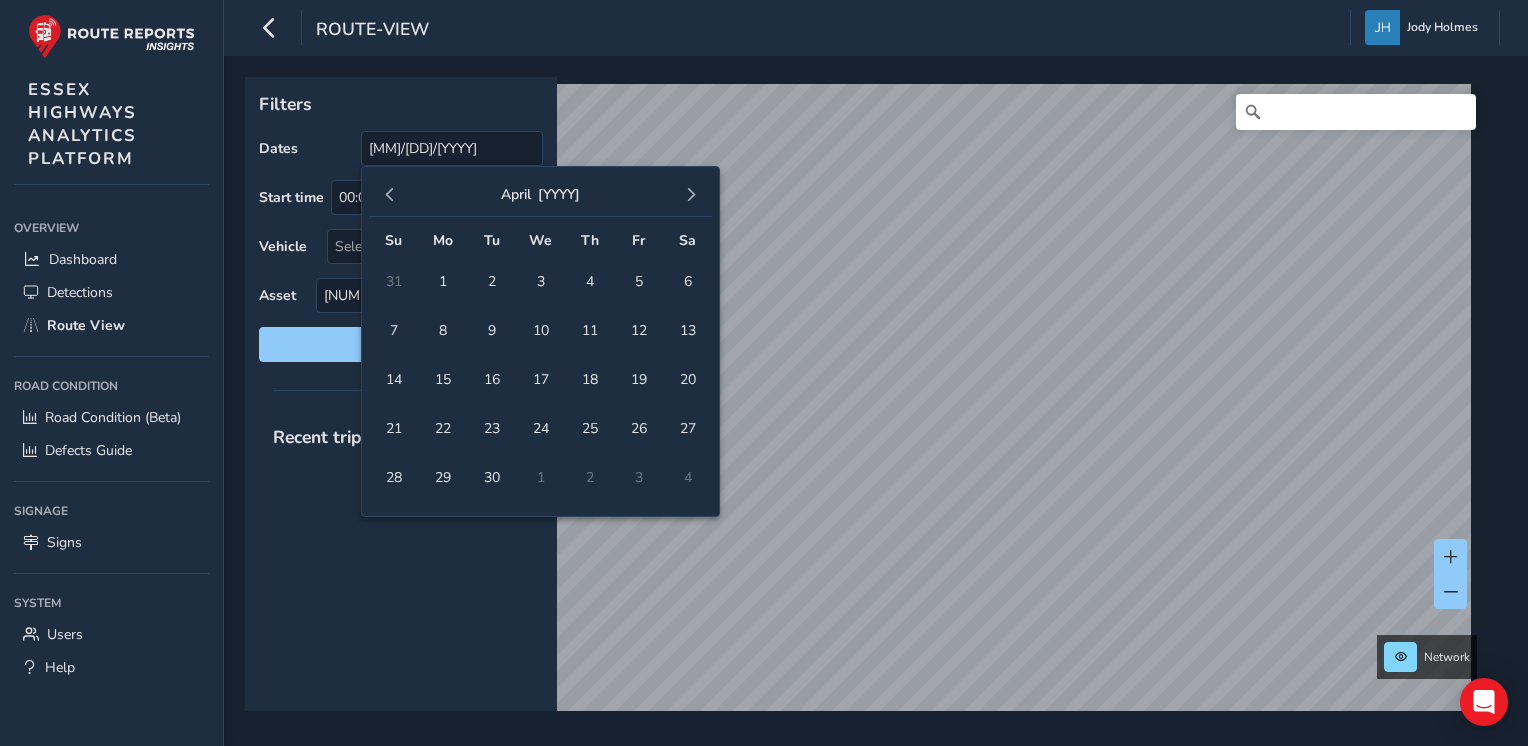 click at bounding box center (691, 195) 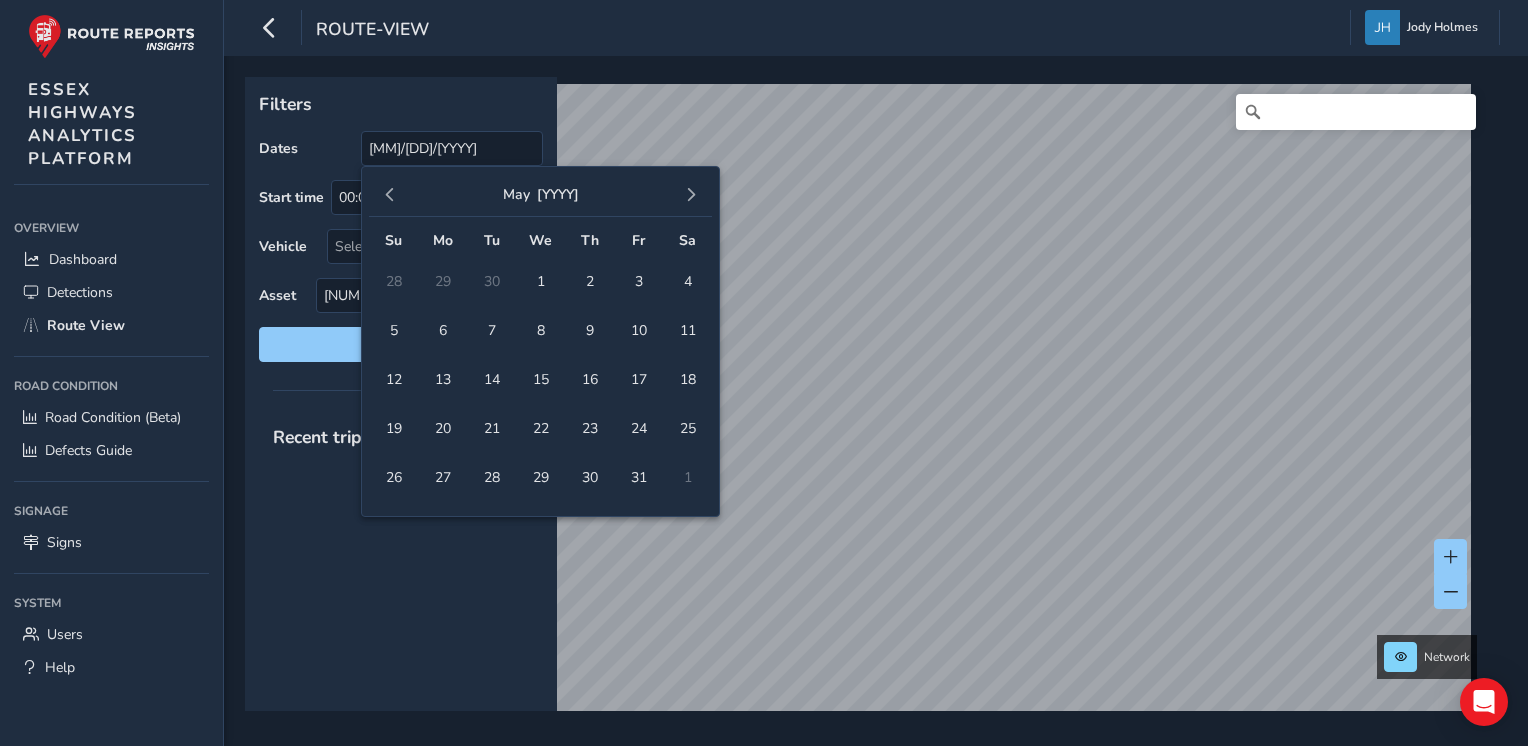 click at bounding box center (691, 195) 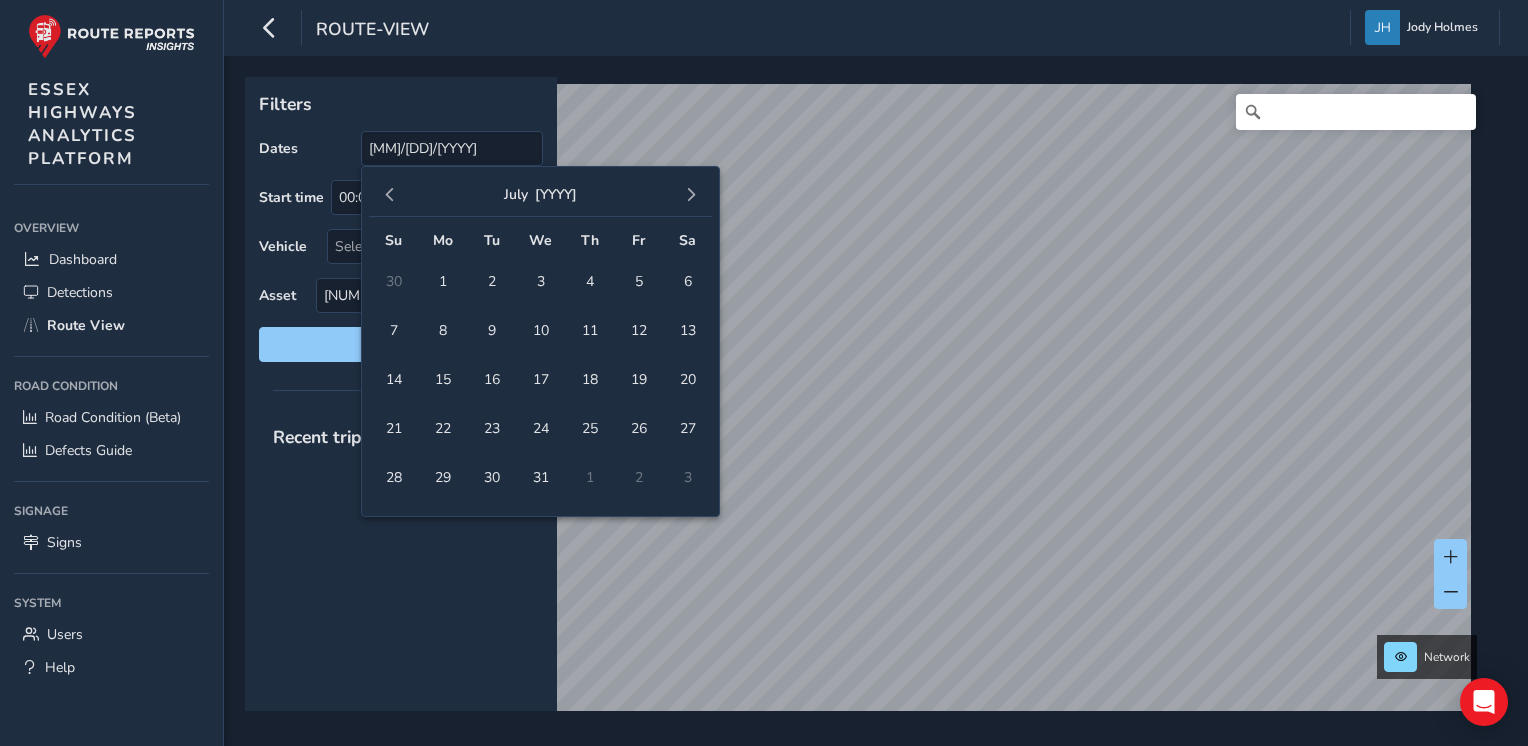 click at bounding box center (691, 195) 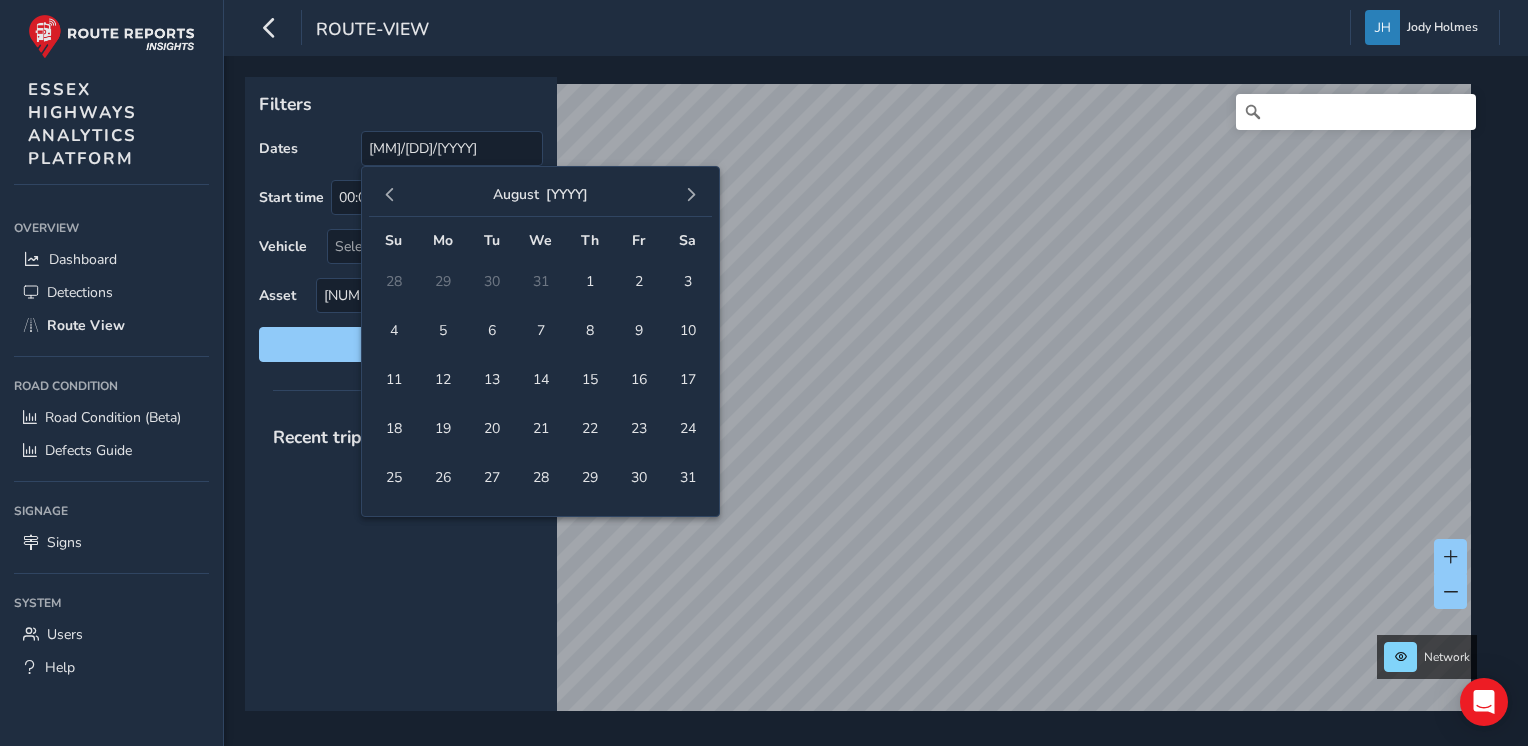 click at bounding box center [691, 195] 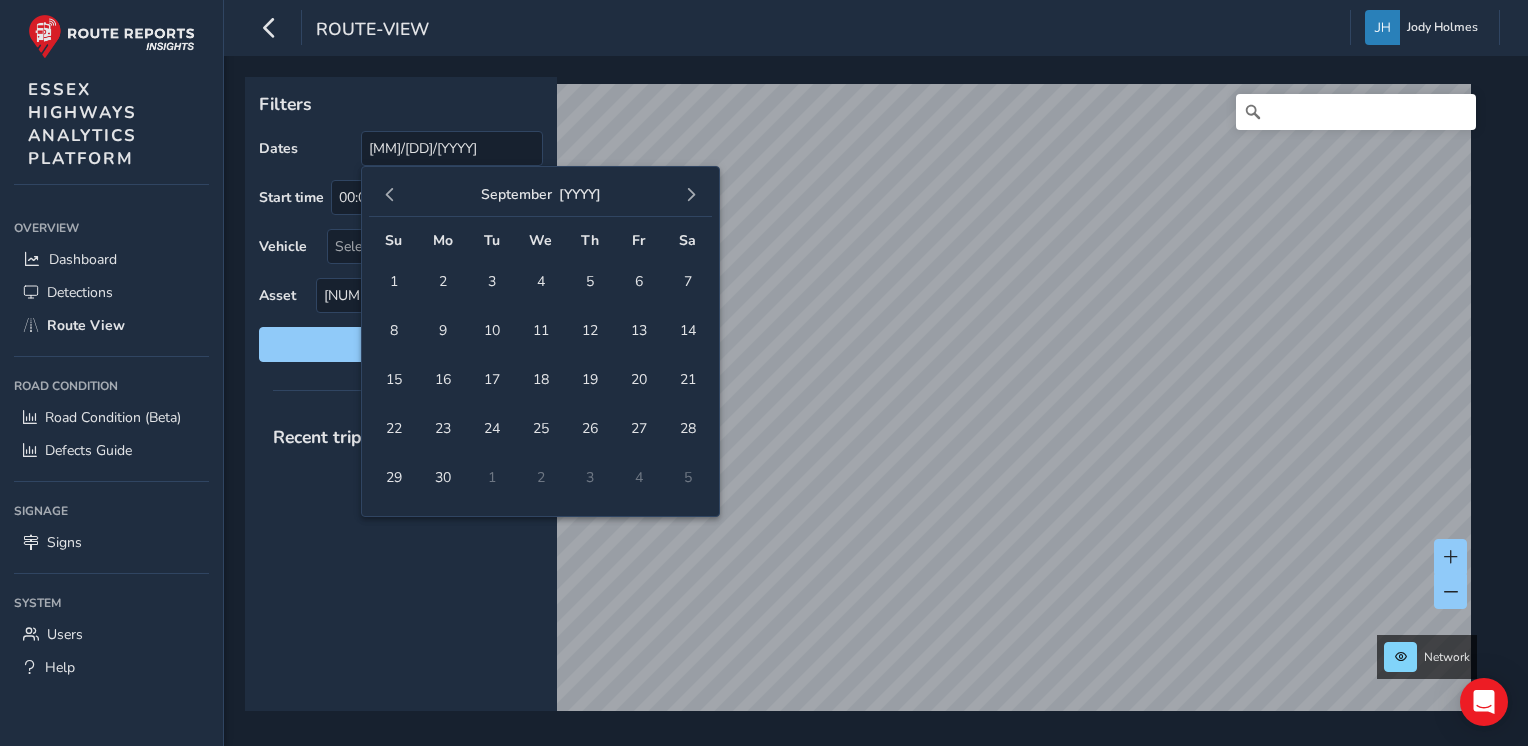 click at bounding box center (691, 195) 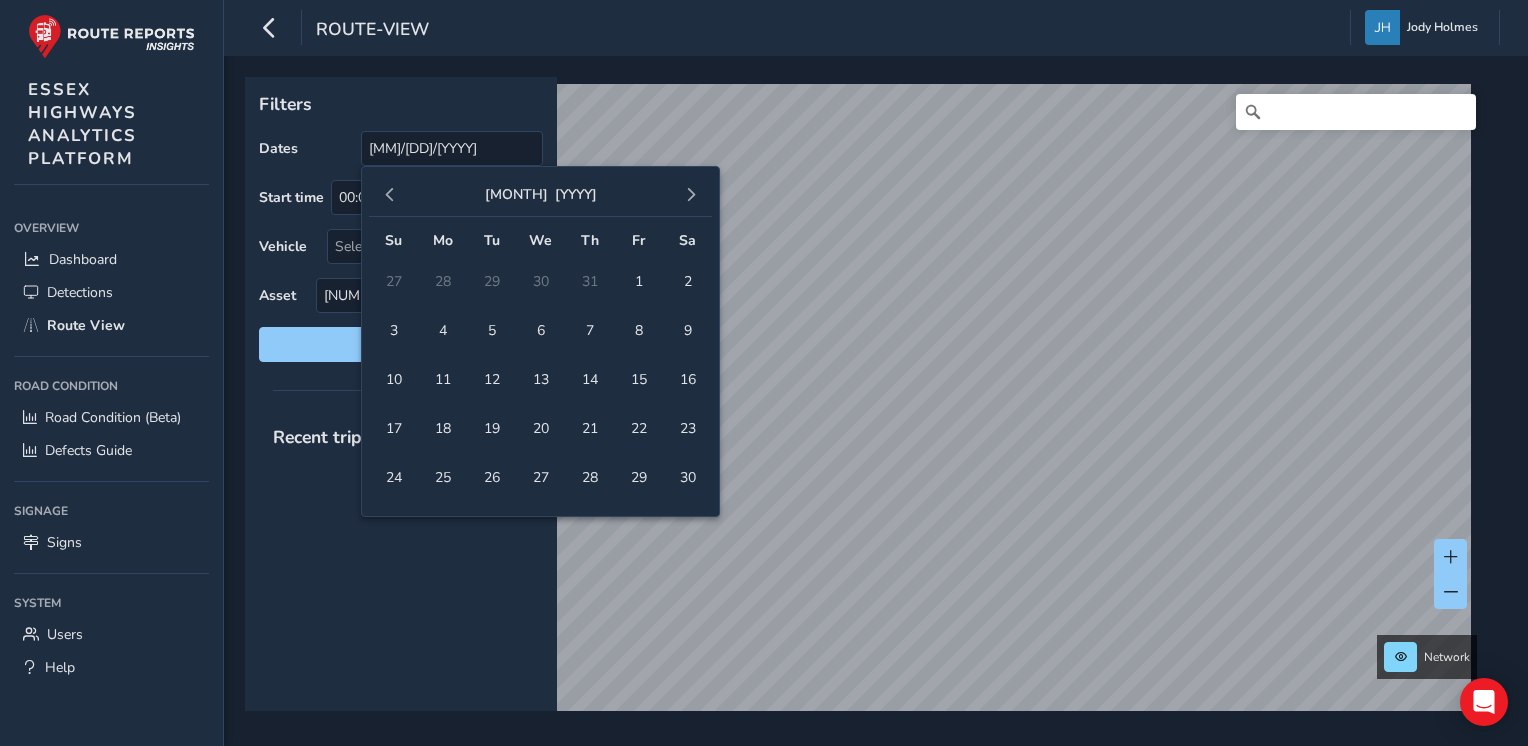 click at bounding box center [691, 195] 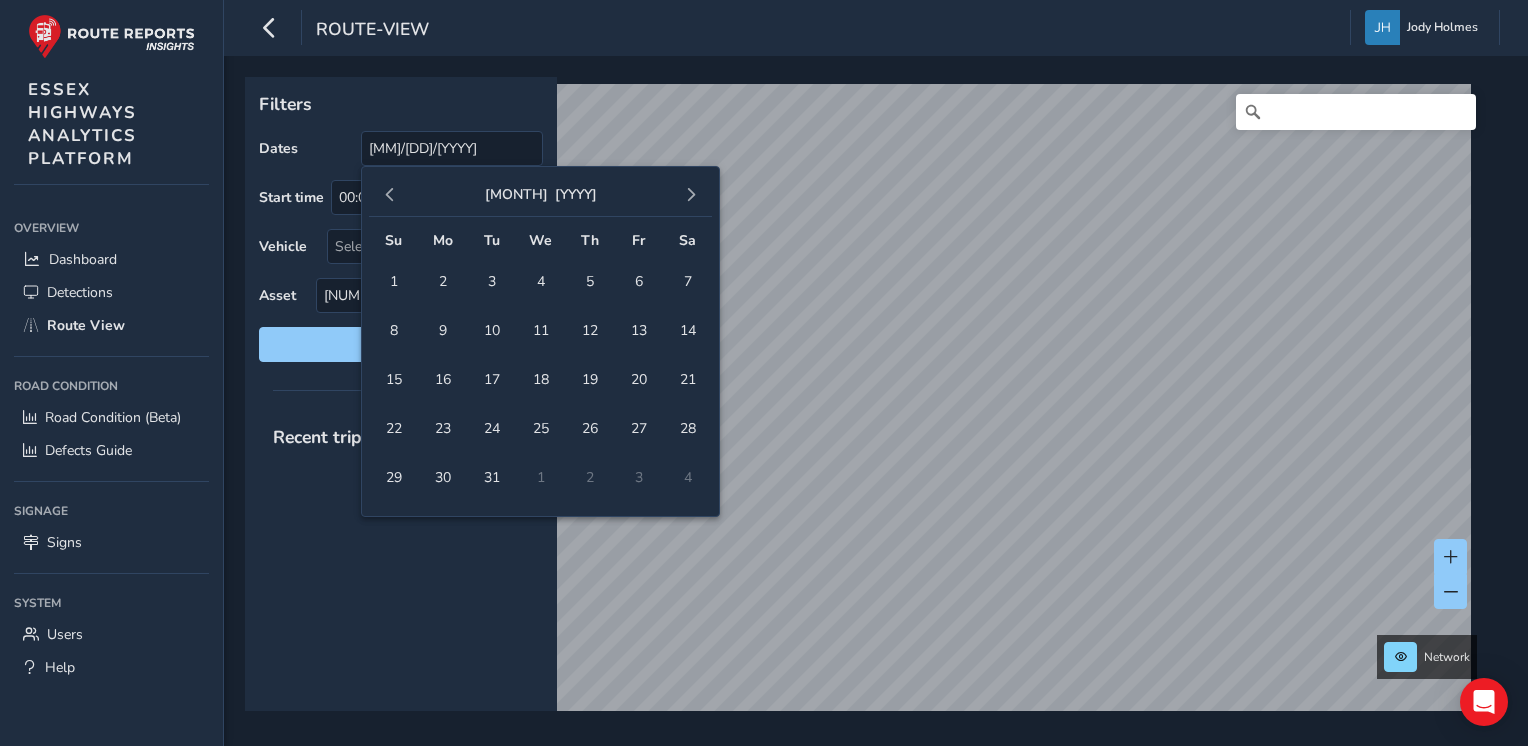 click at bounding box center (691, 195) 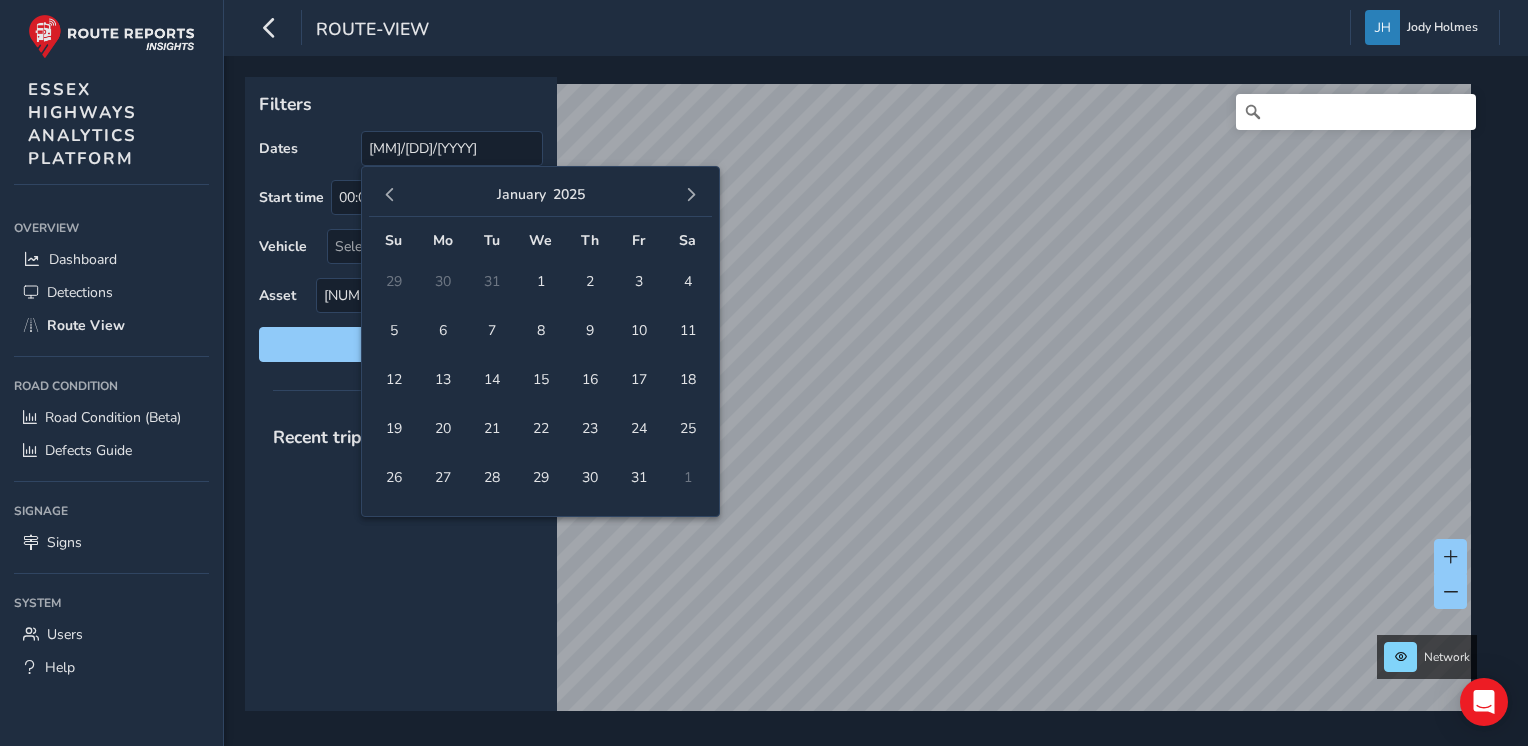 click at bounding box center [691, 195] 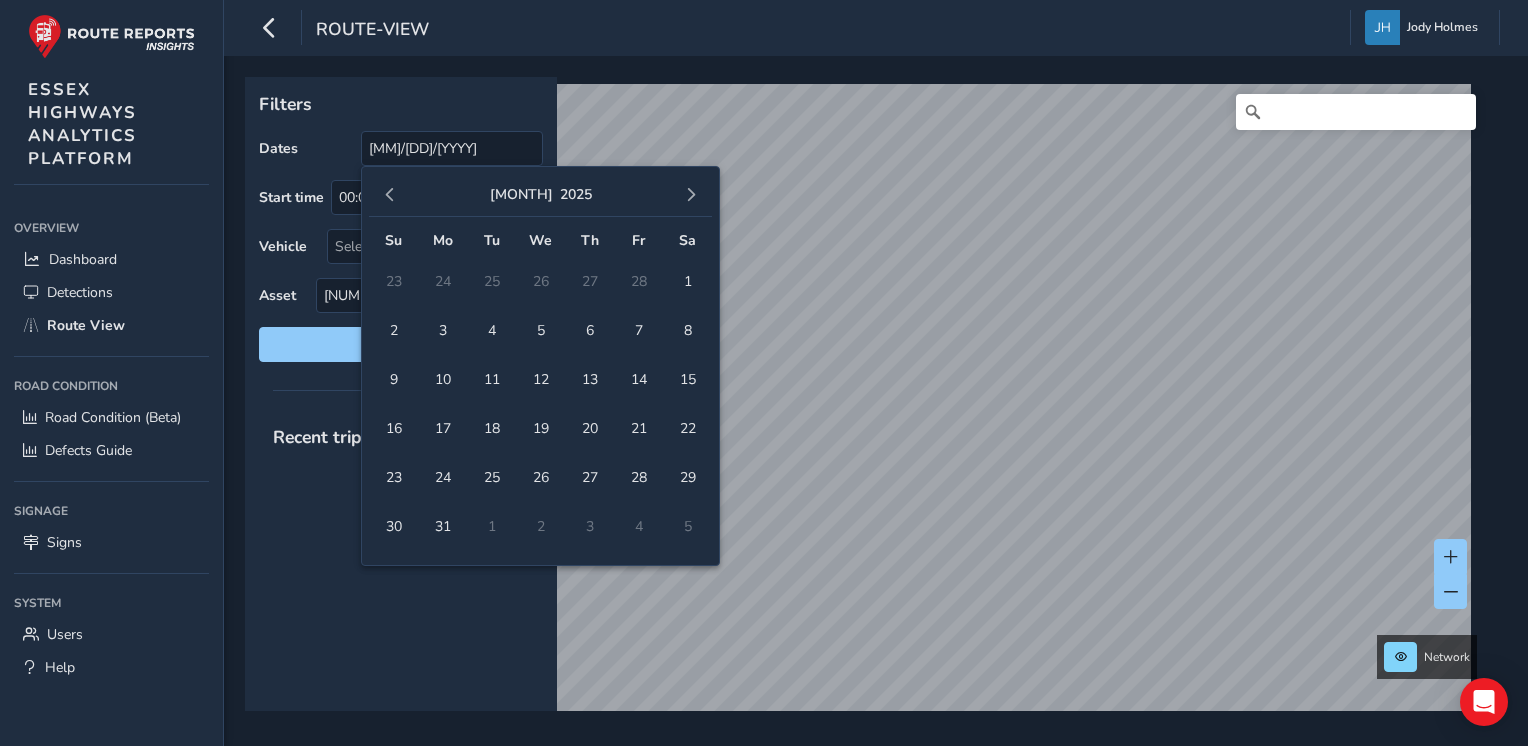 click at bounding box center (691, 195) 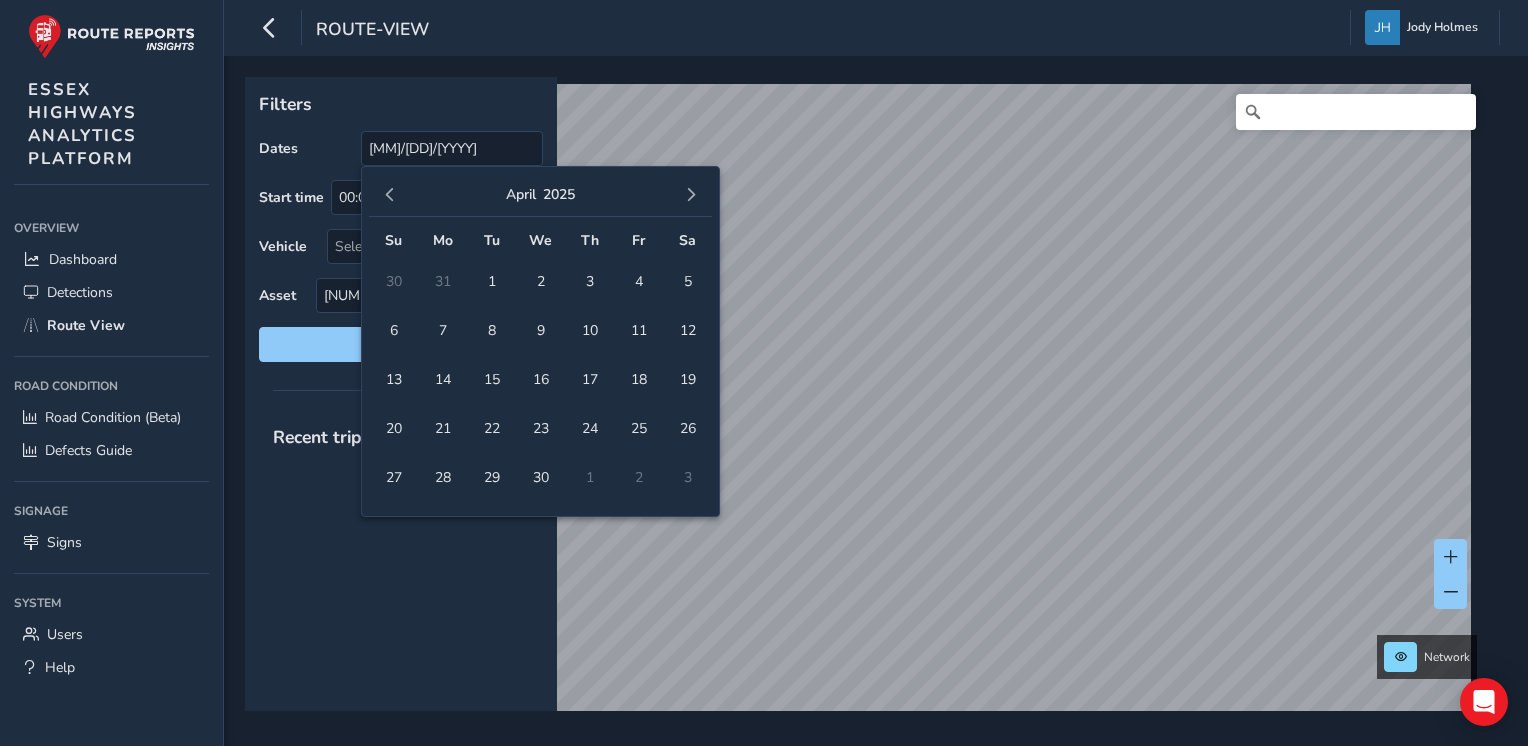 click at bounding box center [691, 195] 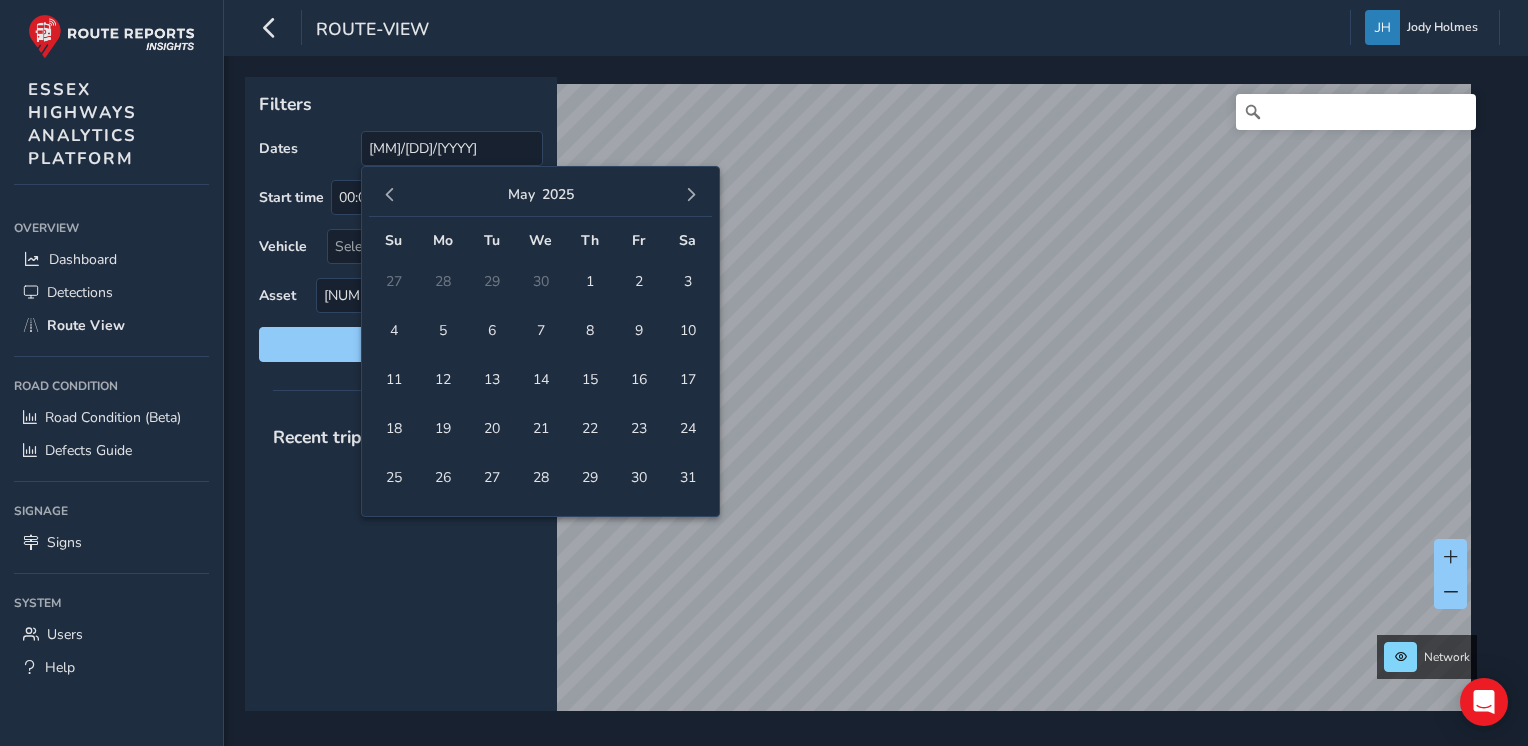 click at bounding box center [691, 195] 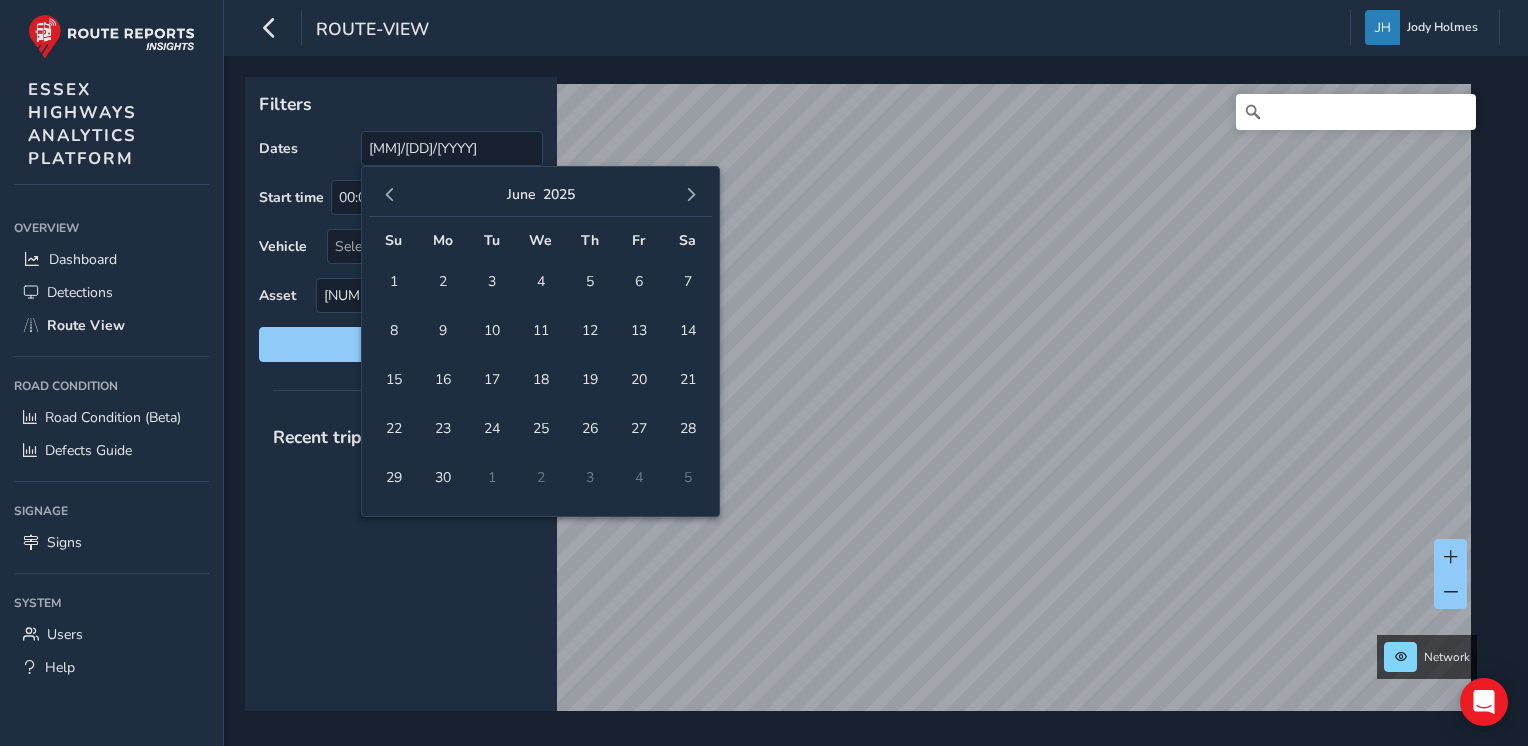 click at bounding box center [691, 195] 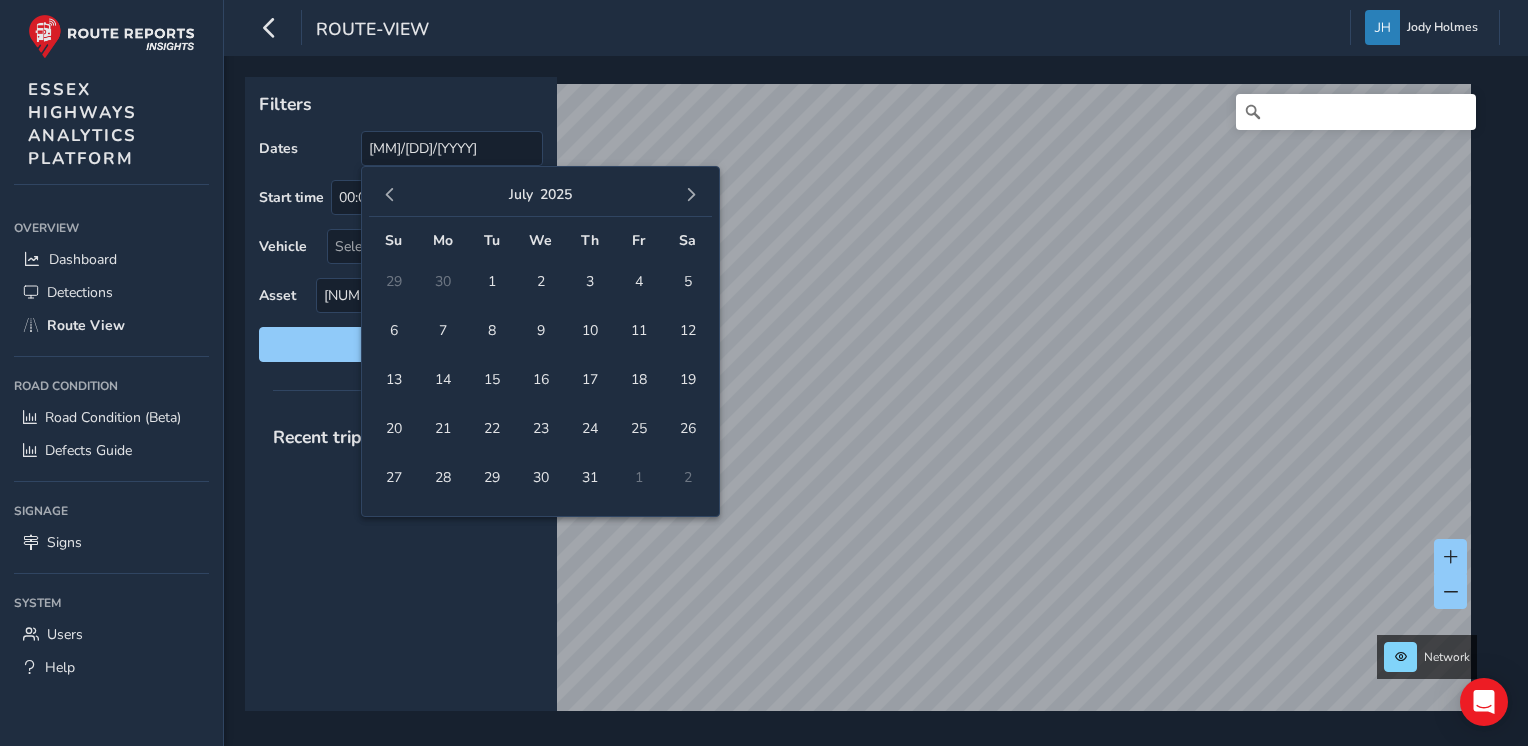 click at bounding box center (691, 195) 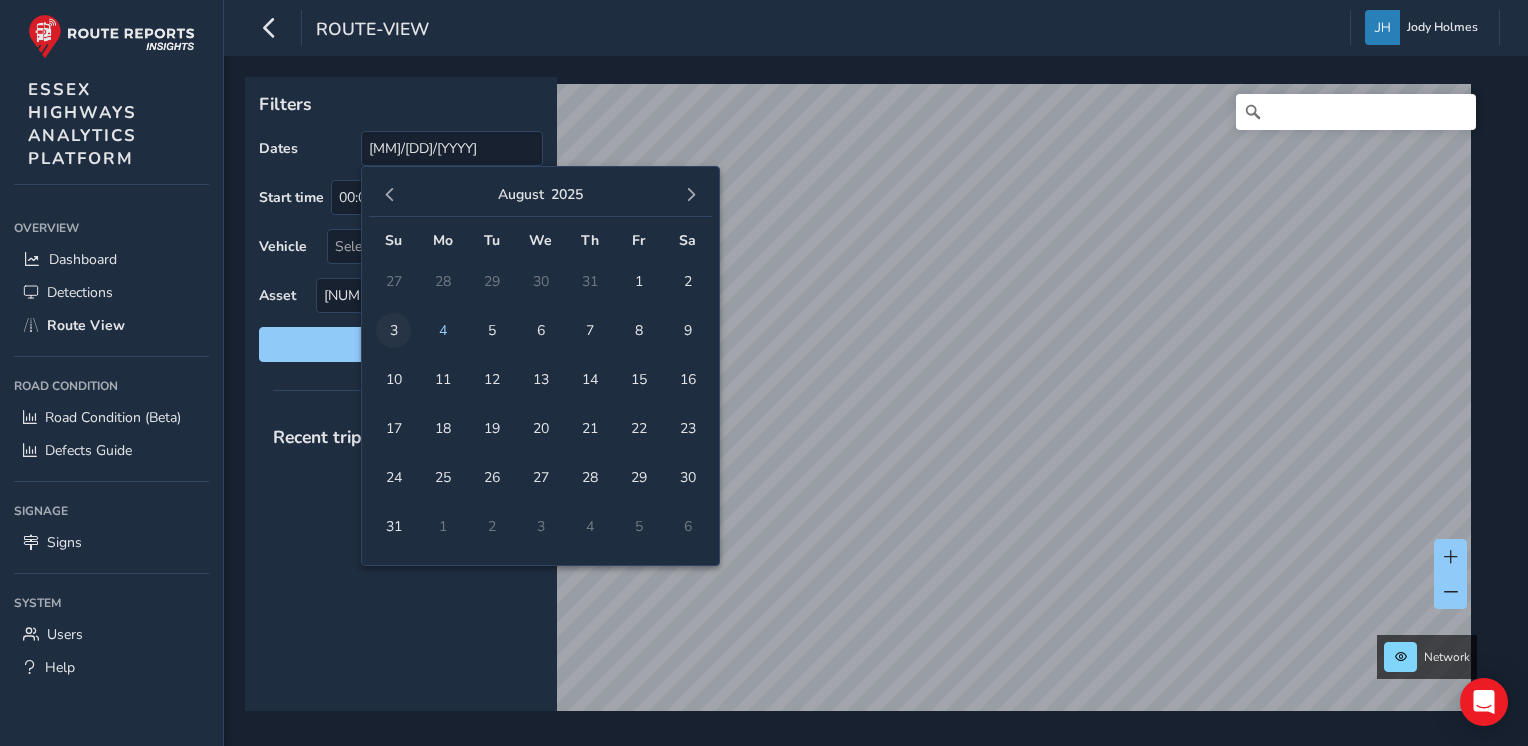 click on "3" at bounding box center (393, 330) 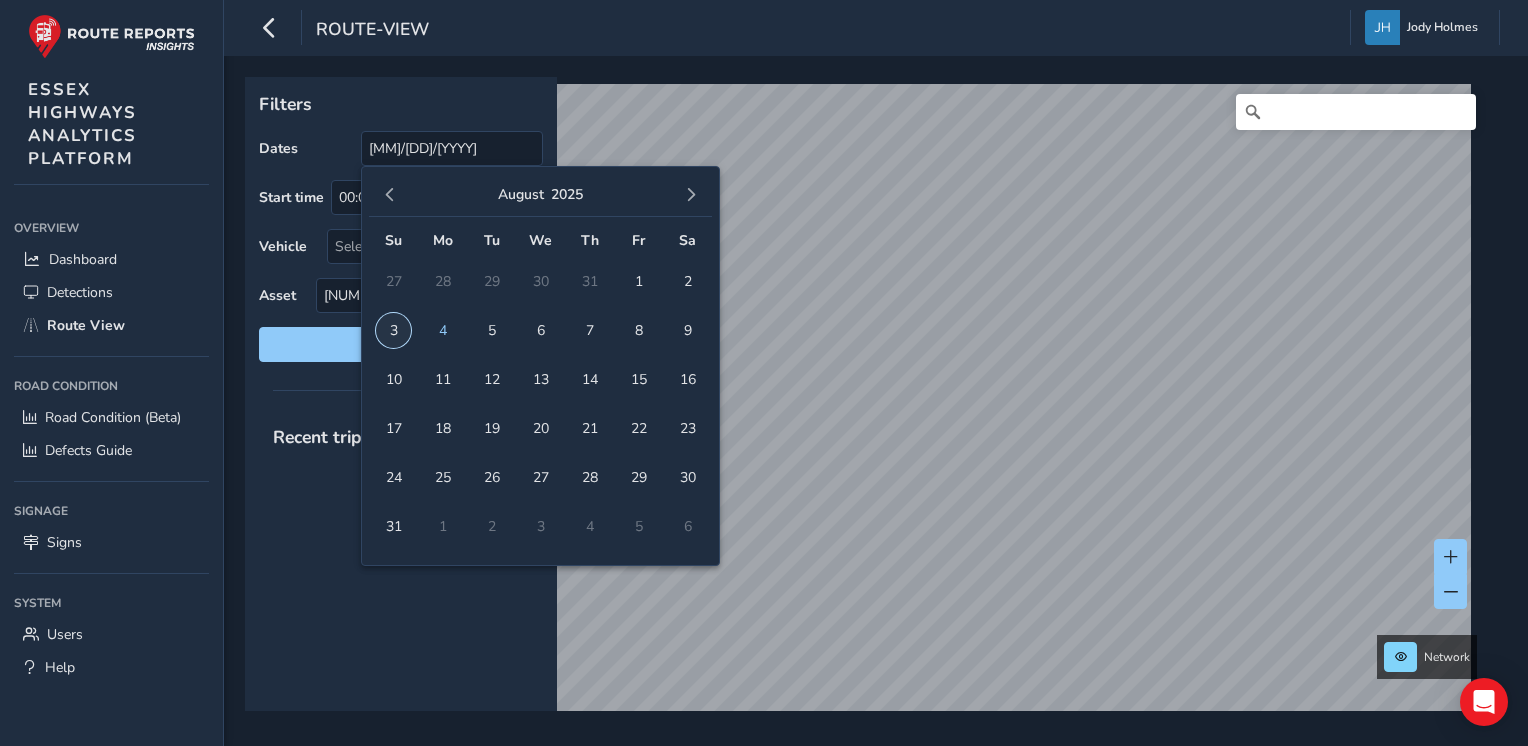 click on "3" at bounding box center [393, 330] 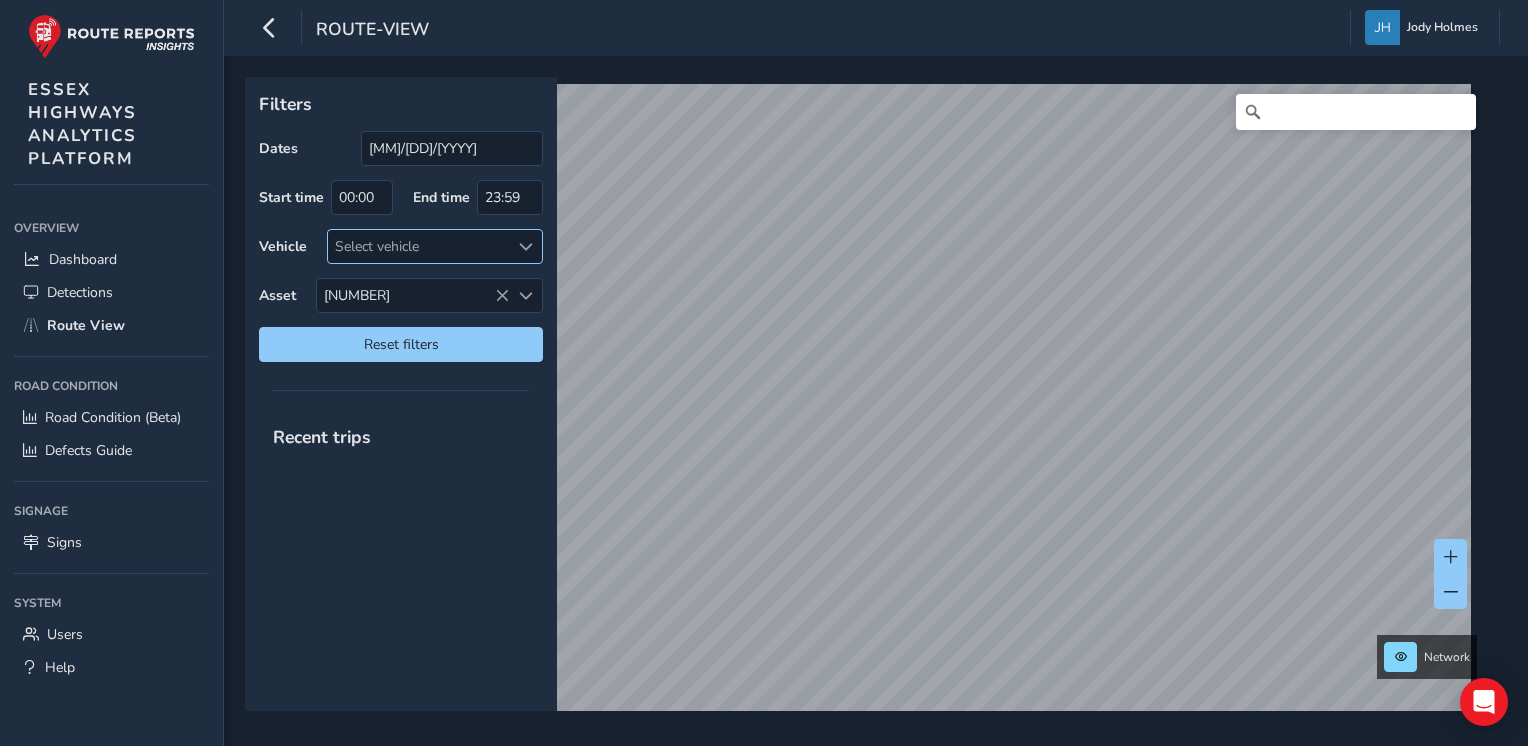 click at bounding box center [526, 247] 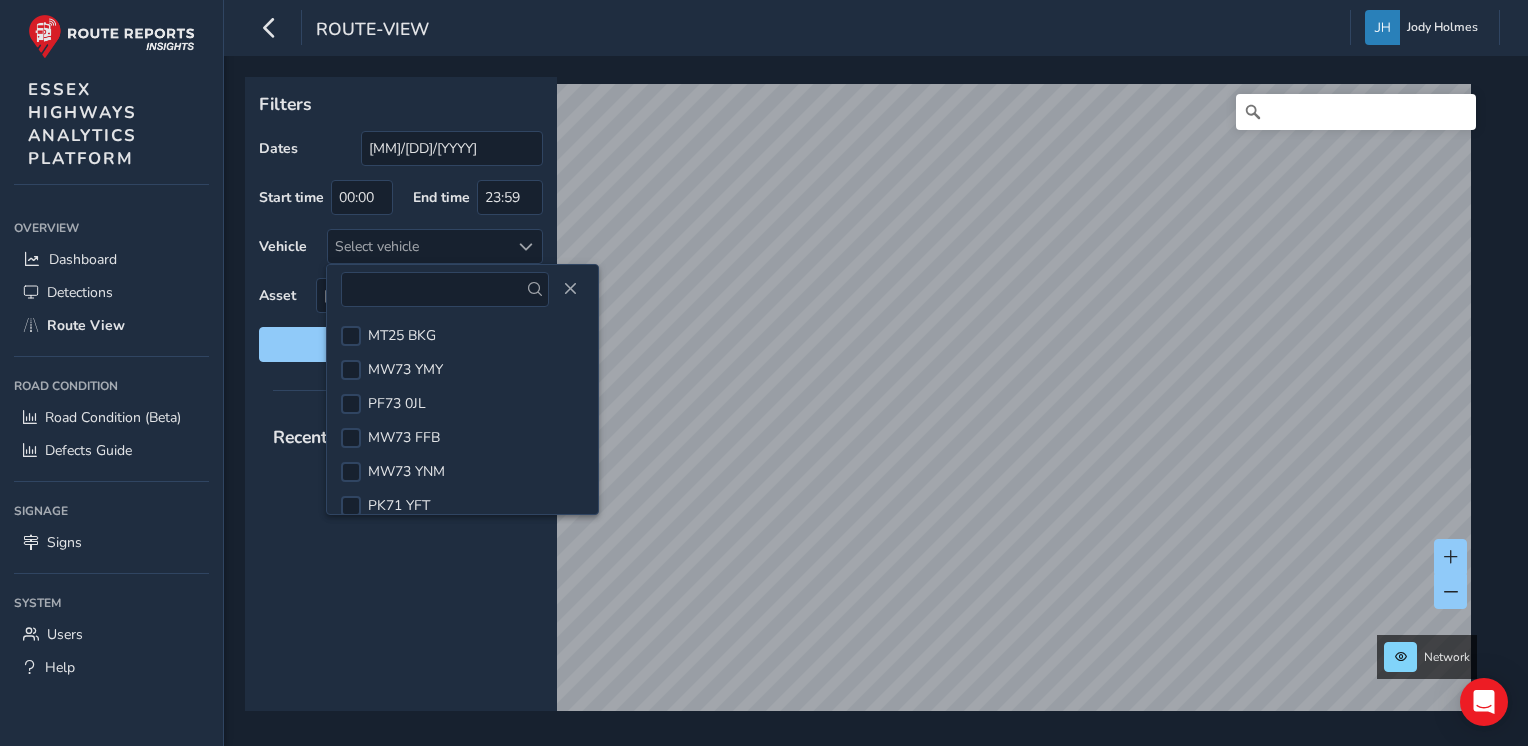 scroll, scrollTop: 765, scrollLeft: 0, axis: vertical 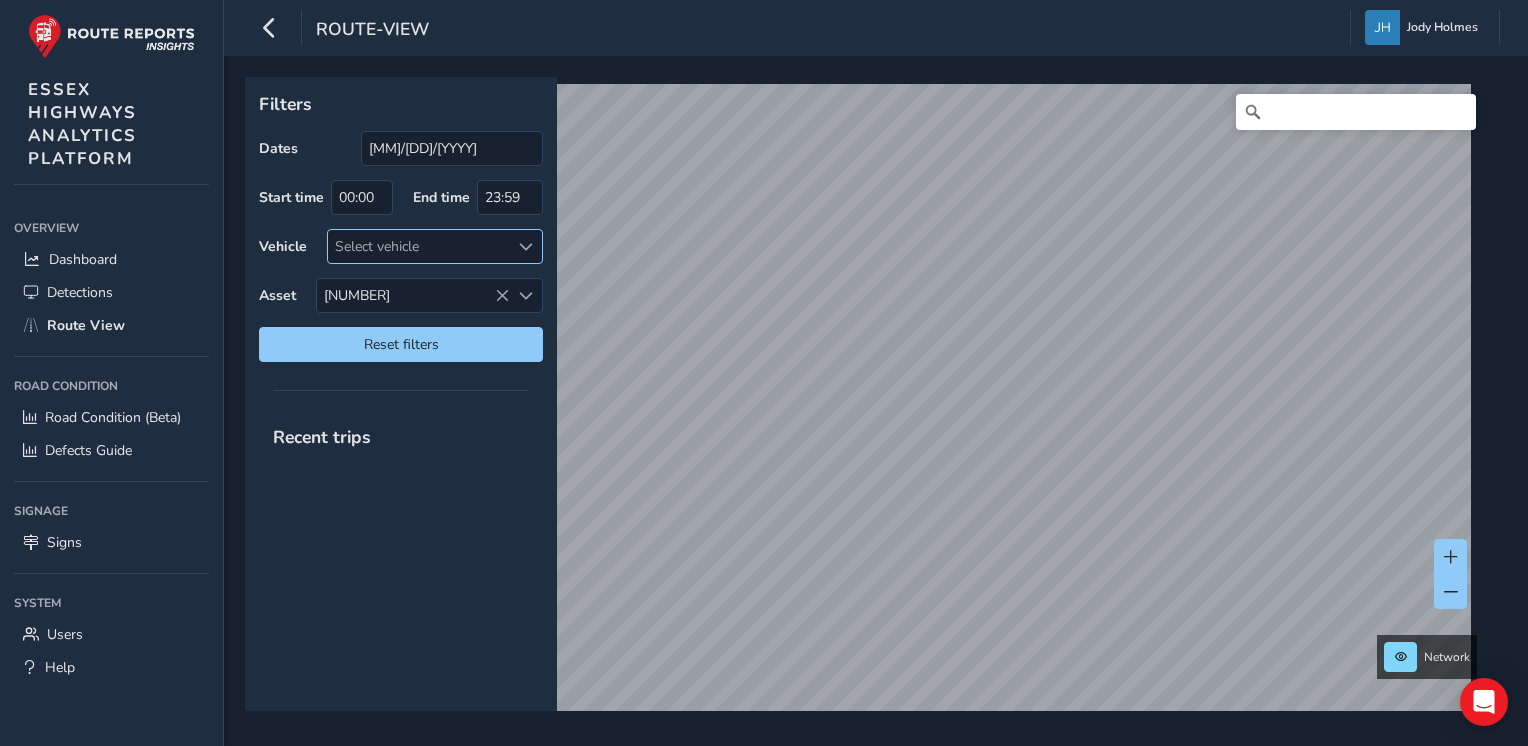 click on "Select vehicle" at bounding box center [418, 246] 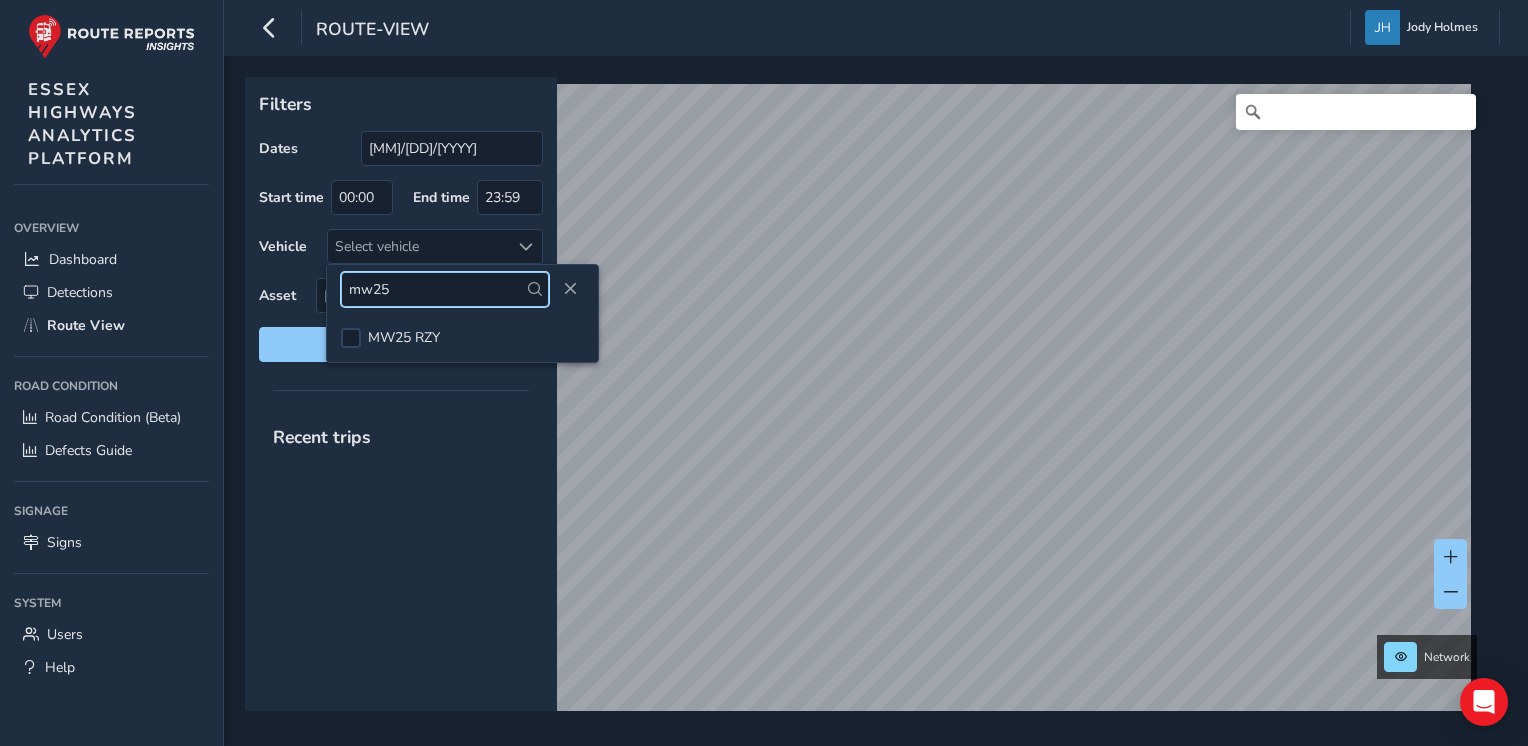 type on "mw25" 